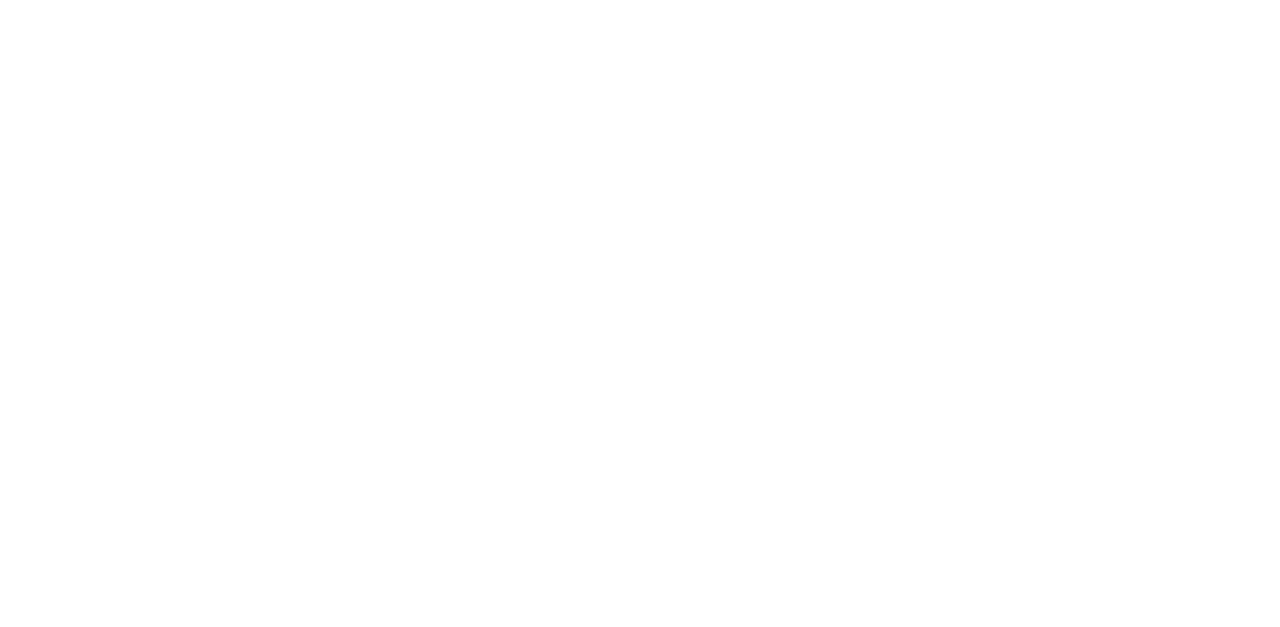 scroll, scrollTop: 0, scrollLeft: 0, axis: both 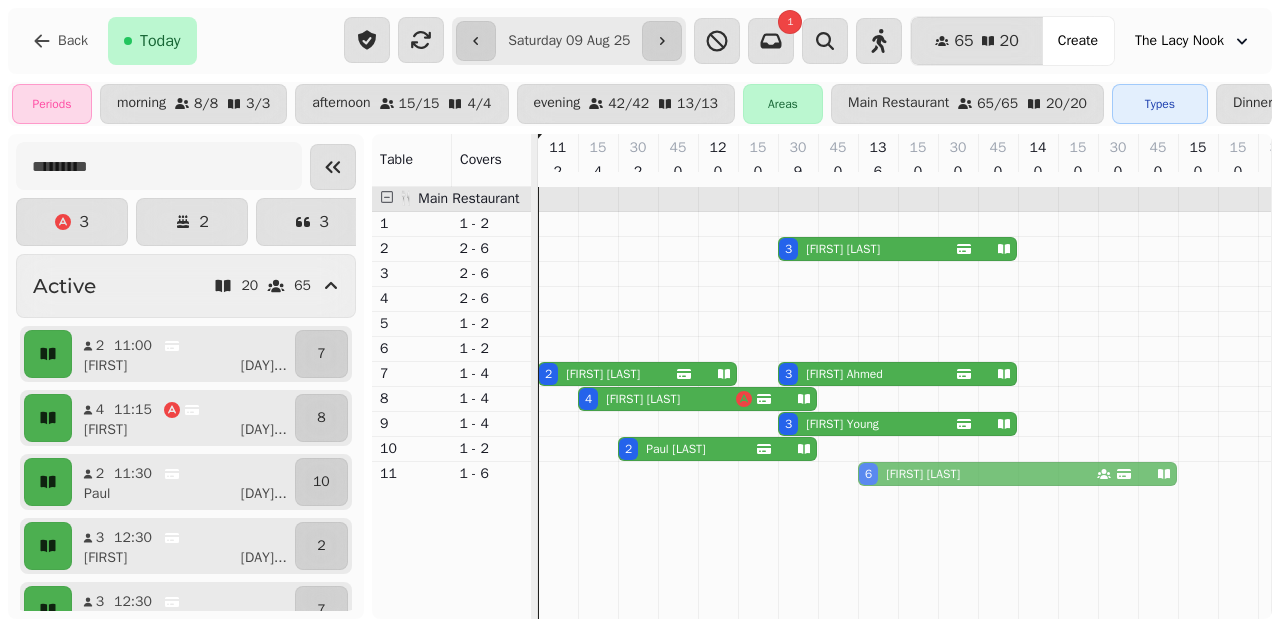 drag, startPoint x: 899, startPoint y: 311, endPoint x: 895, endPoint y: 480, distance: 169.04733 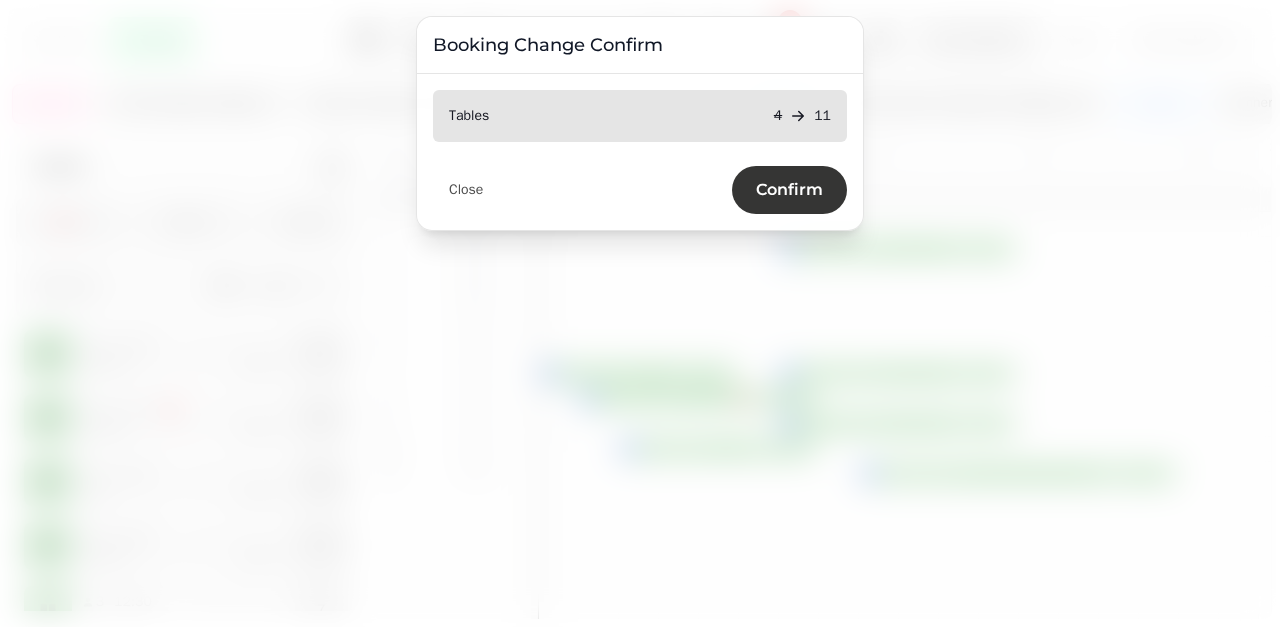 click on "Confirm" at bounding box center [789, 190] 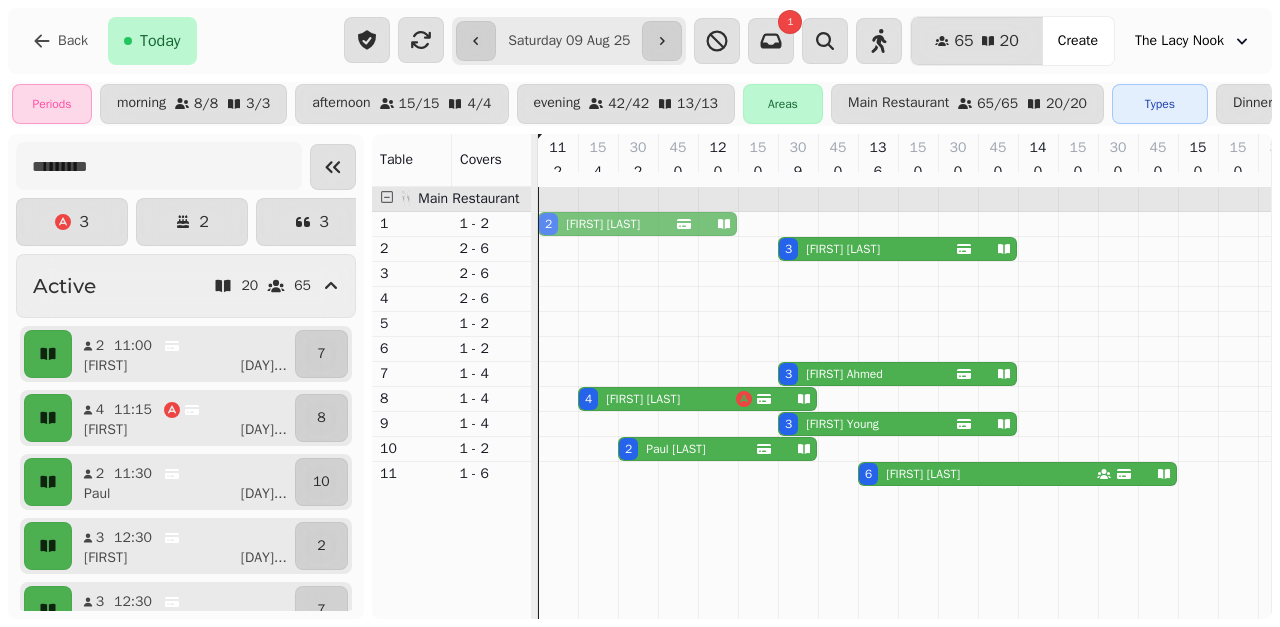drag, startPoint x: 617, startPoint y: 385, endPoint x: 623, endPoint y: 239, distance: 146.12323 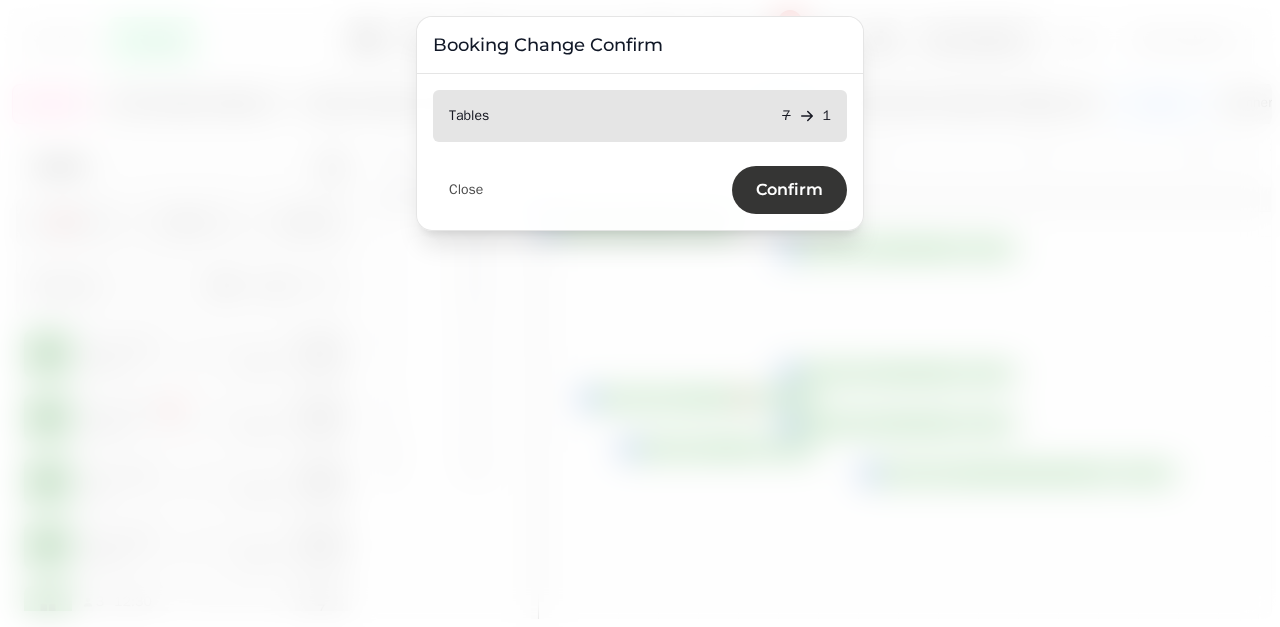 click on "Confirm" at bounding box center [789, 190] 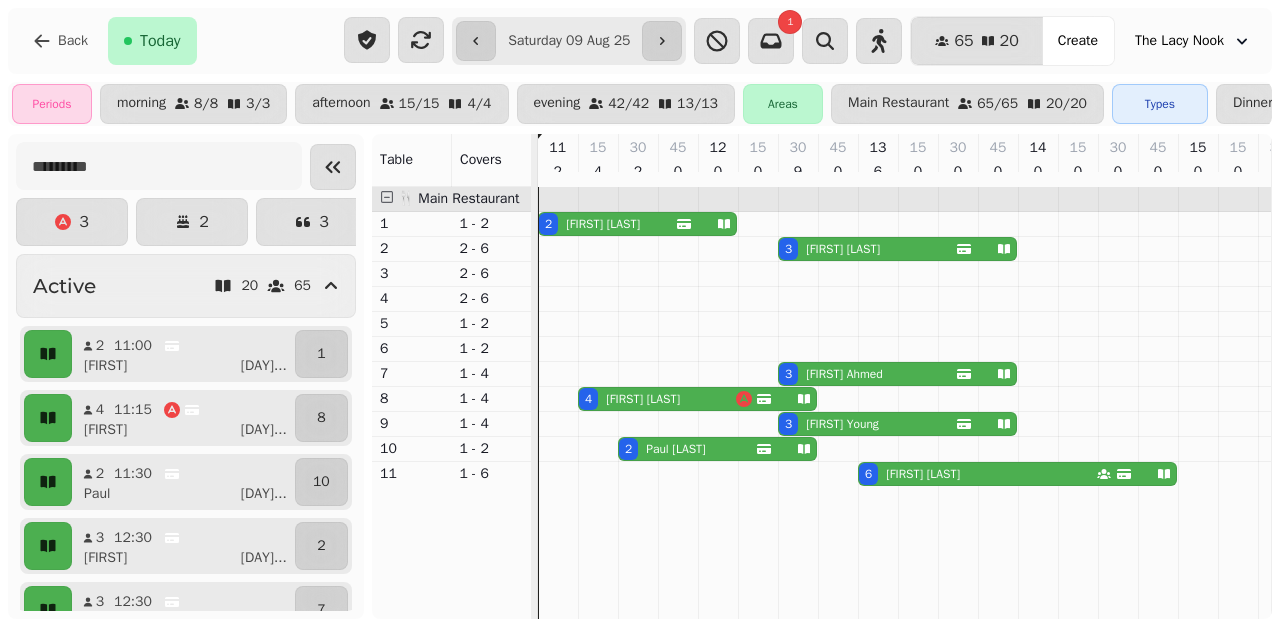 click on "[FIRST] [LAST]" at bounding box center (603, 224) 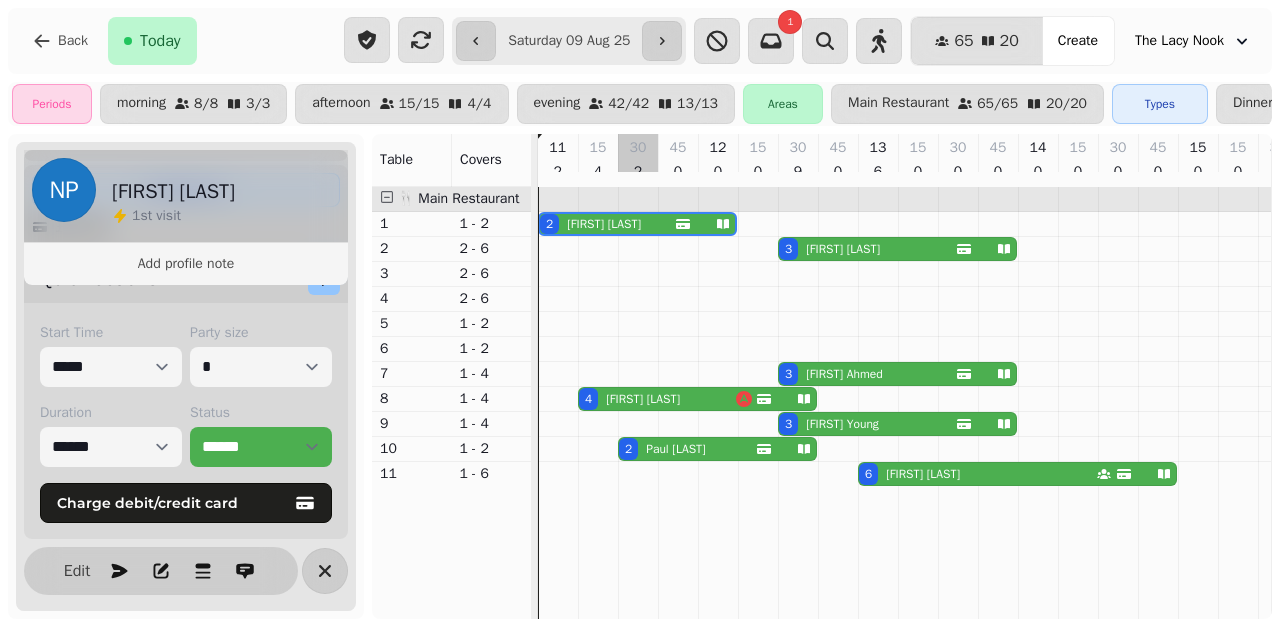 scroll, scrollTop: 403, scrollLeft: 0, axis: vertical 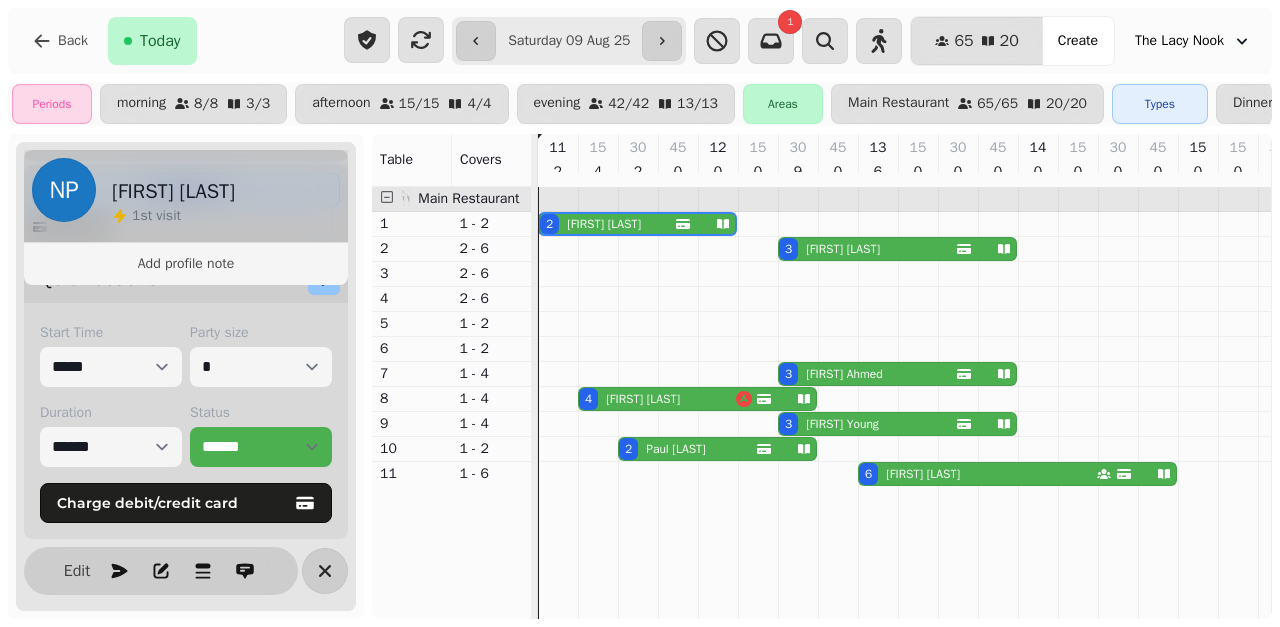 click on "[FIRST] [LAST]" at bounding box center (643, 399) 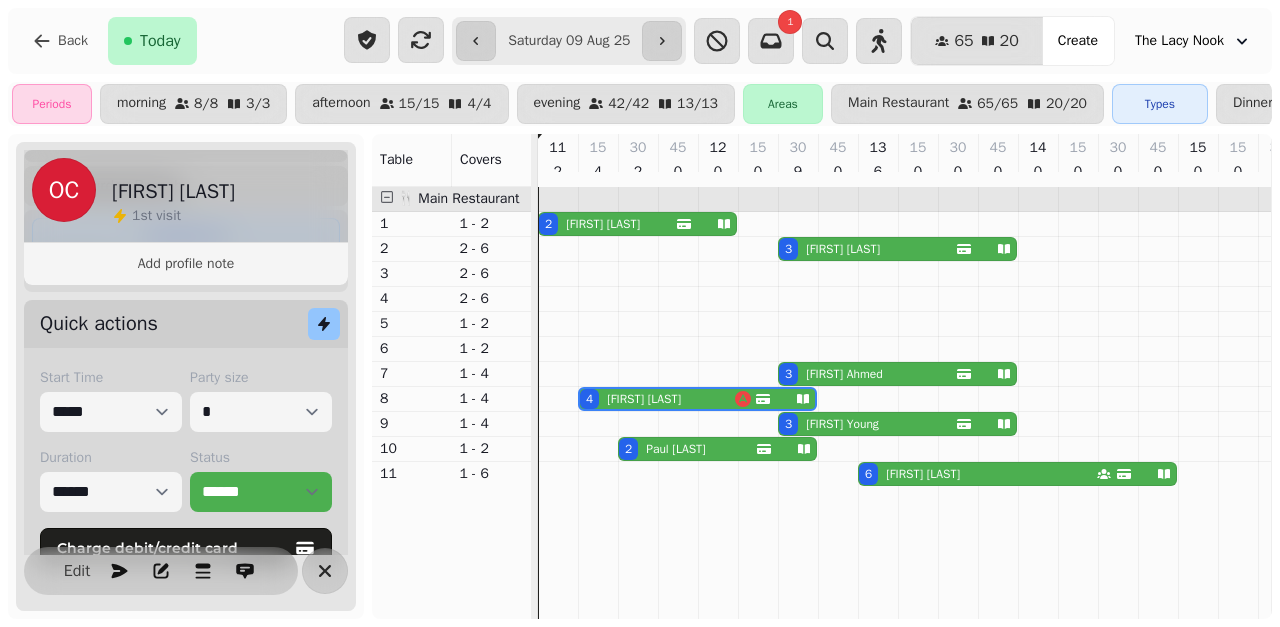 scroll, scrollTop: 0, scrollLeft: 27, axis: horizontal 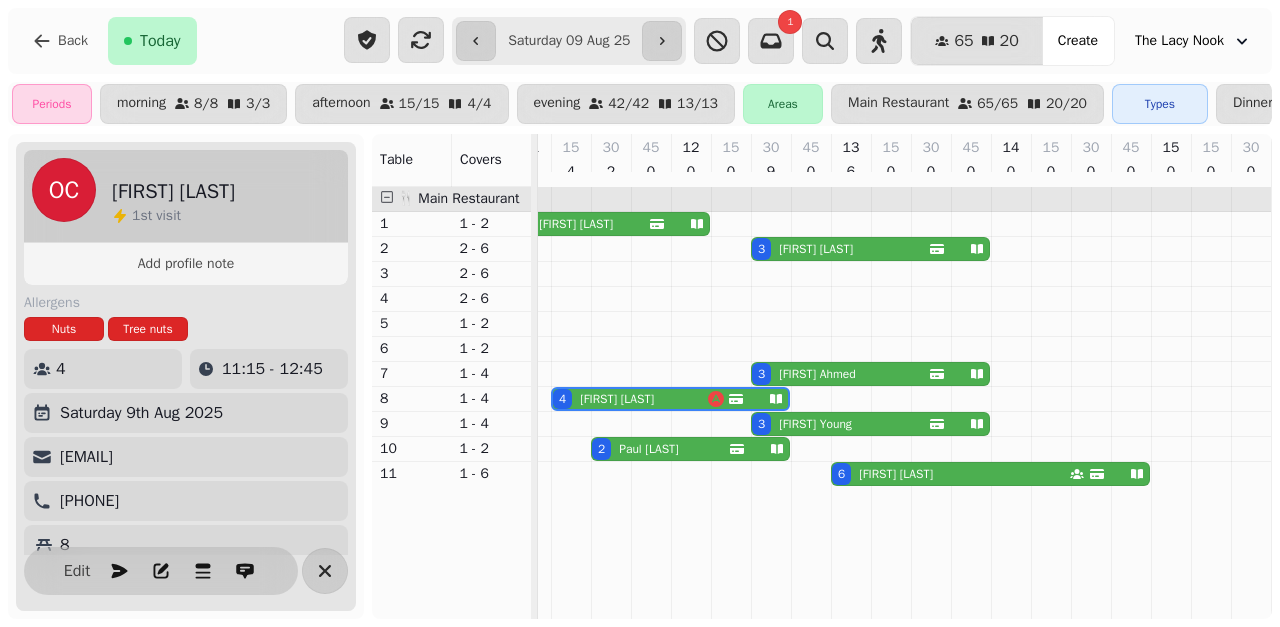 click on "[FIRST] [LAST]" at bounding box center (648, 449) 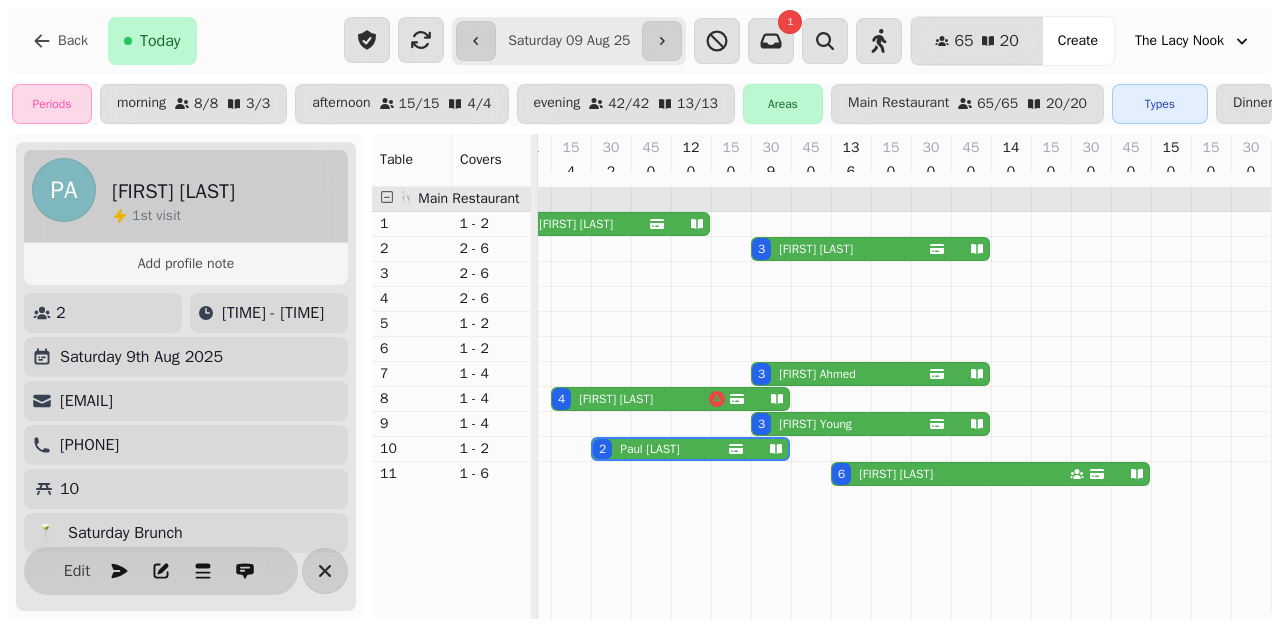 scroll, scrollTop: 0, scrollLeft: 67, axis: horizontal 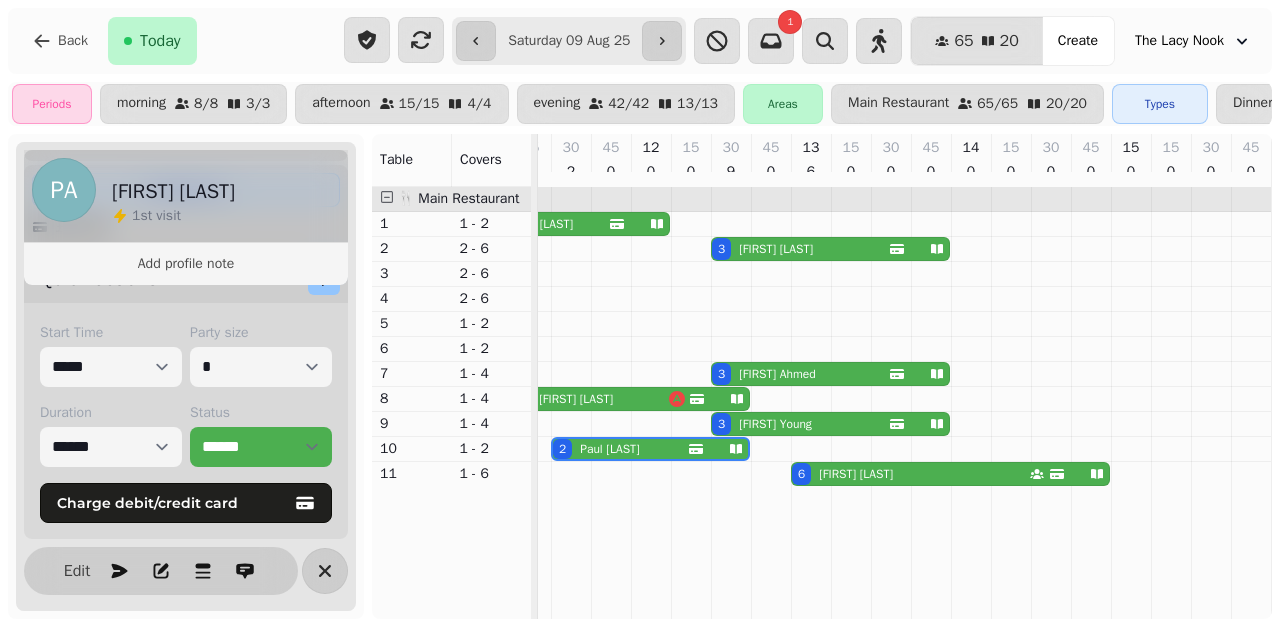 click on "[FIRST] [LAST]" at bounding box center (776, 249) 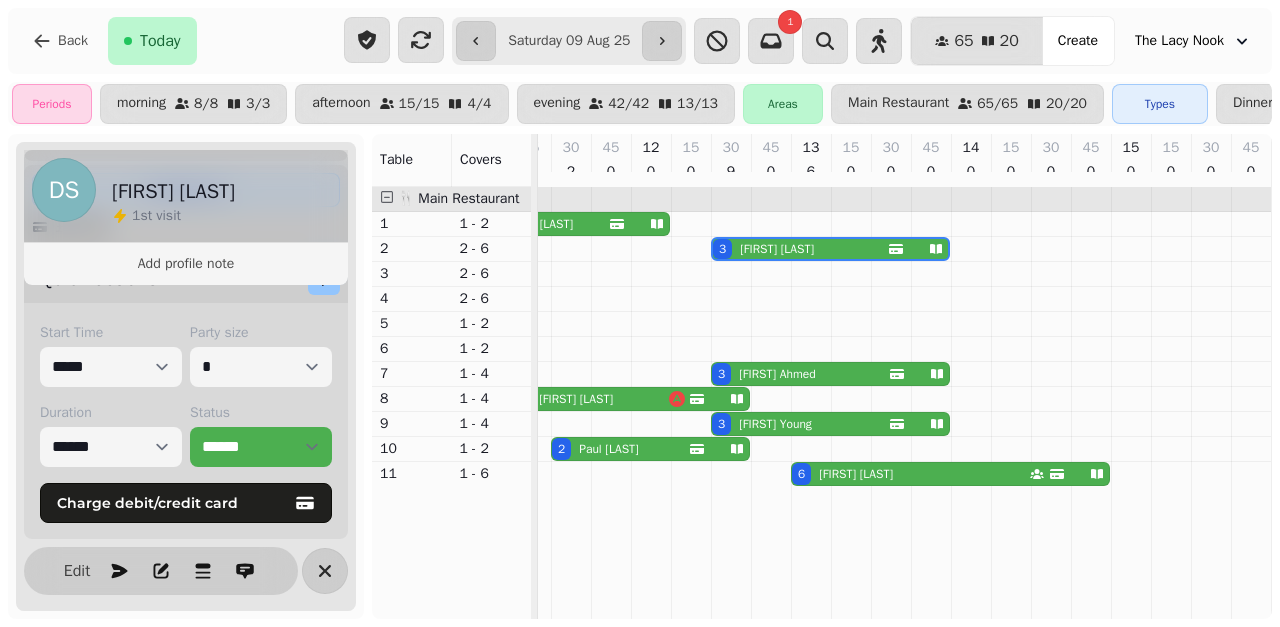 scroll, scrollTop: 0, scrollLeft: 227, axis: horizontal 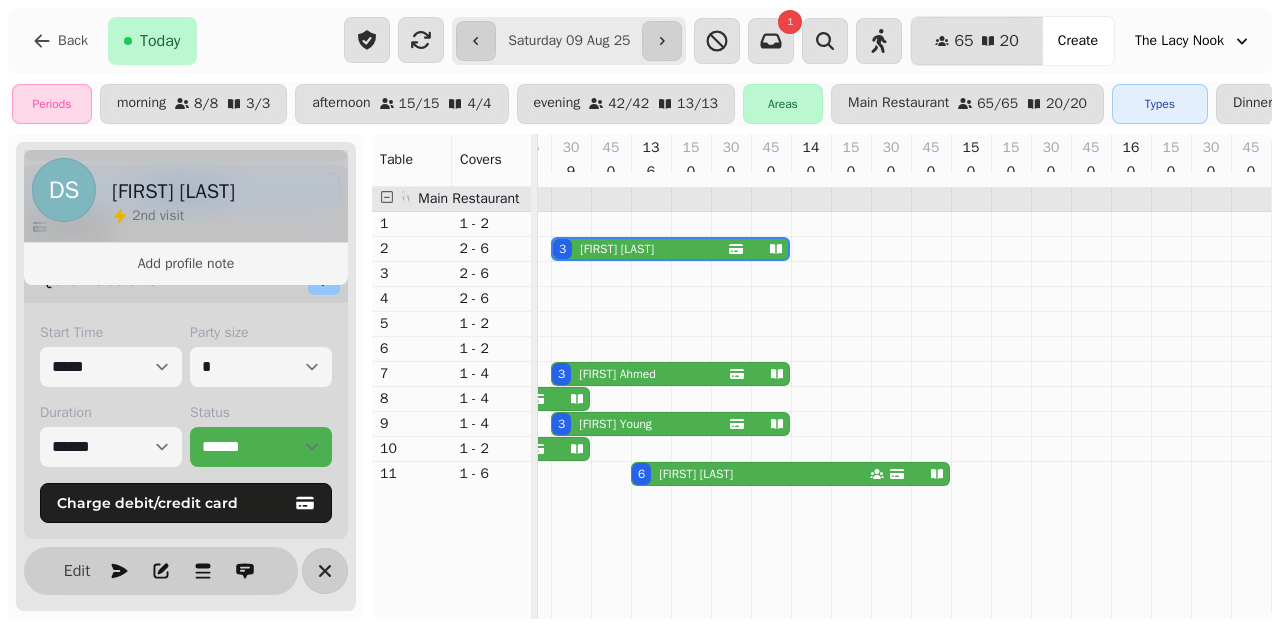 click on "3 [FIRST] [LAST]" at bounding box center (640, 374) 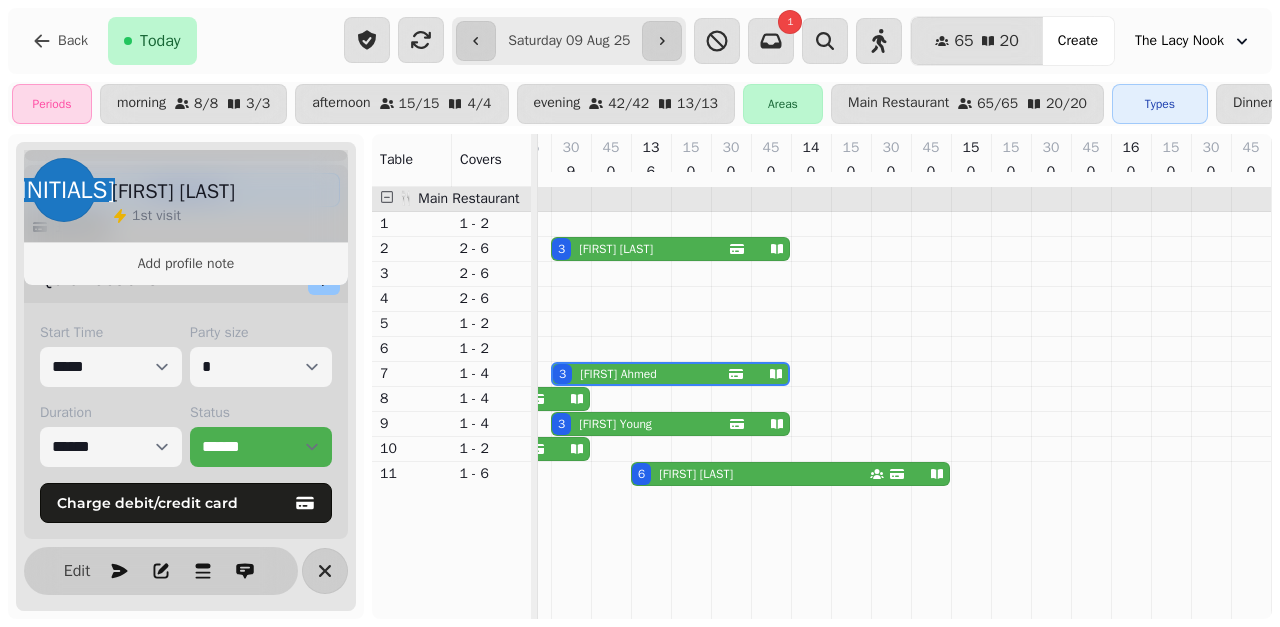 click on "[FIRST] [LAST]" at bounding box center (615, 424) 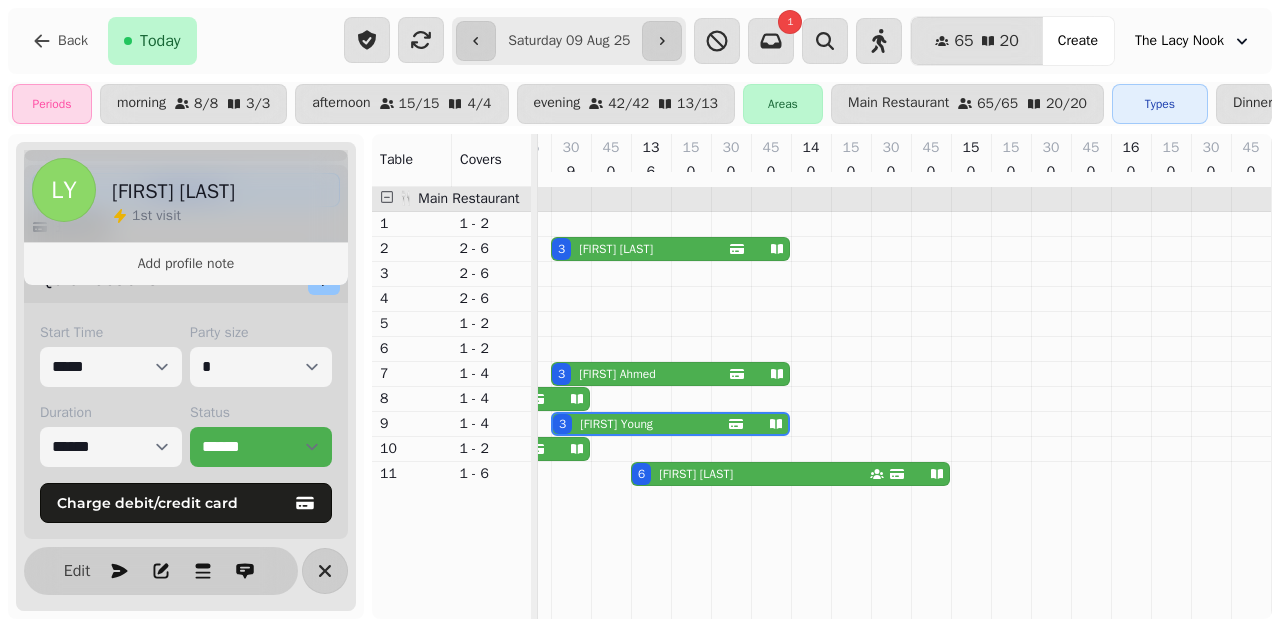 click on "[FIRST] [LAST]" at bounding box center (696, 474) 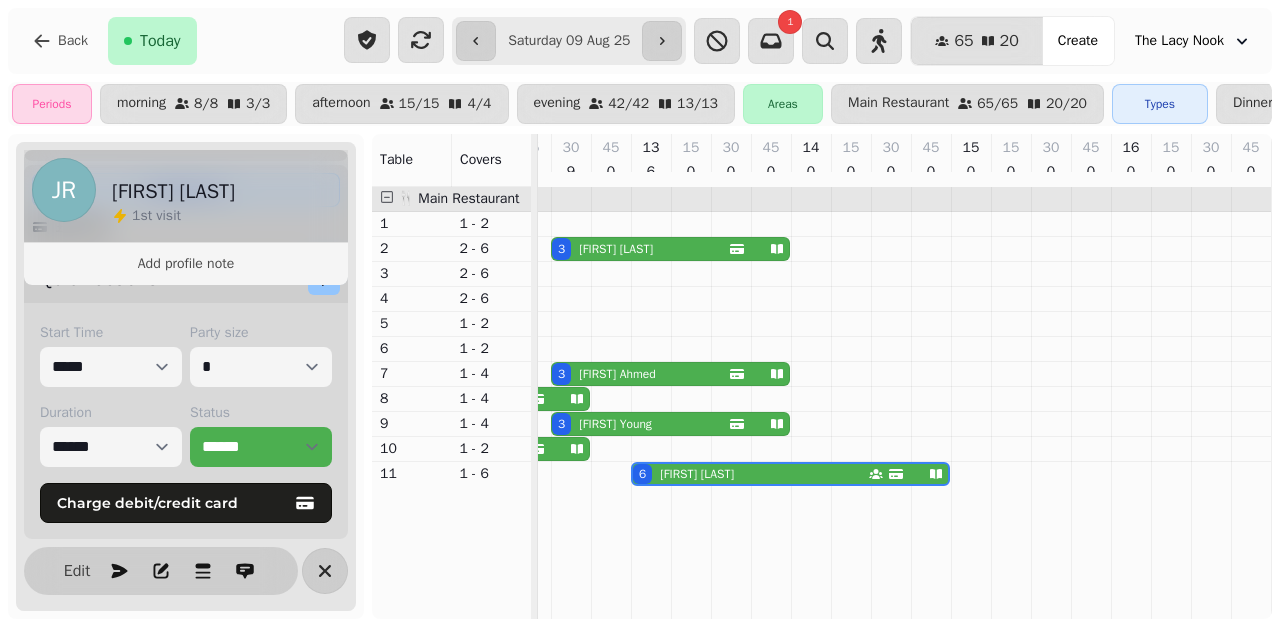 scroll, scrollTop: 0, scrollLeft: 307, axis: horizontal 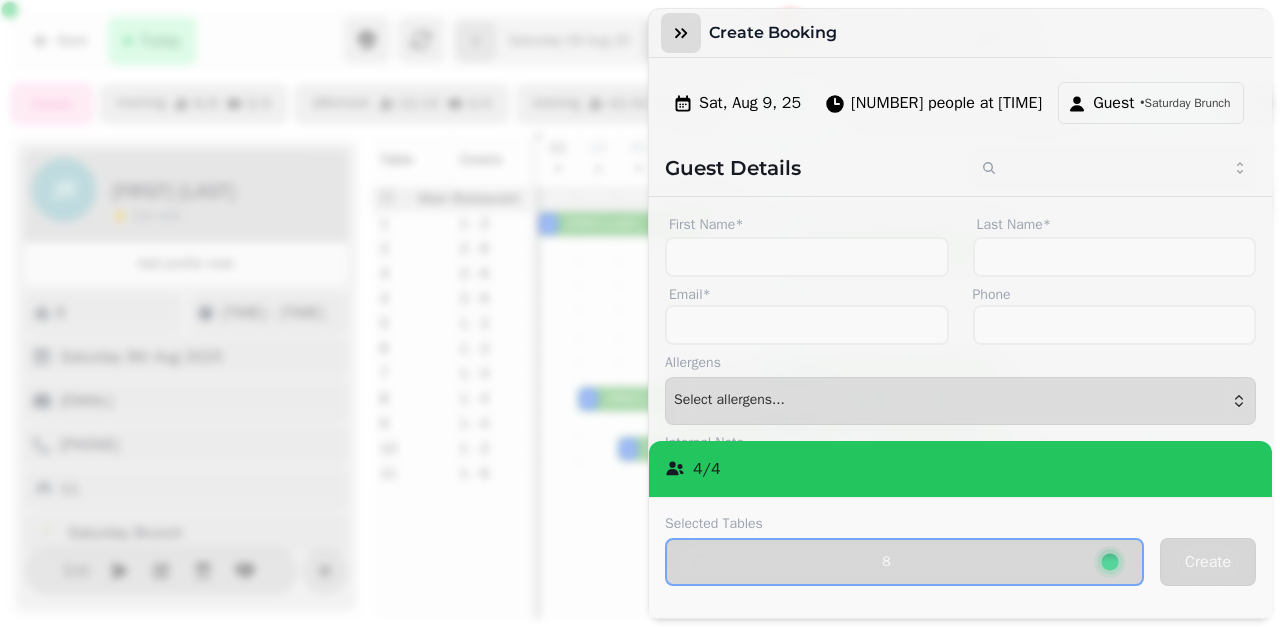 click 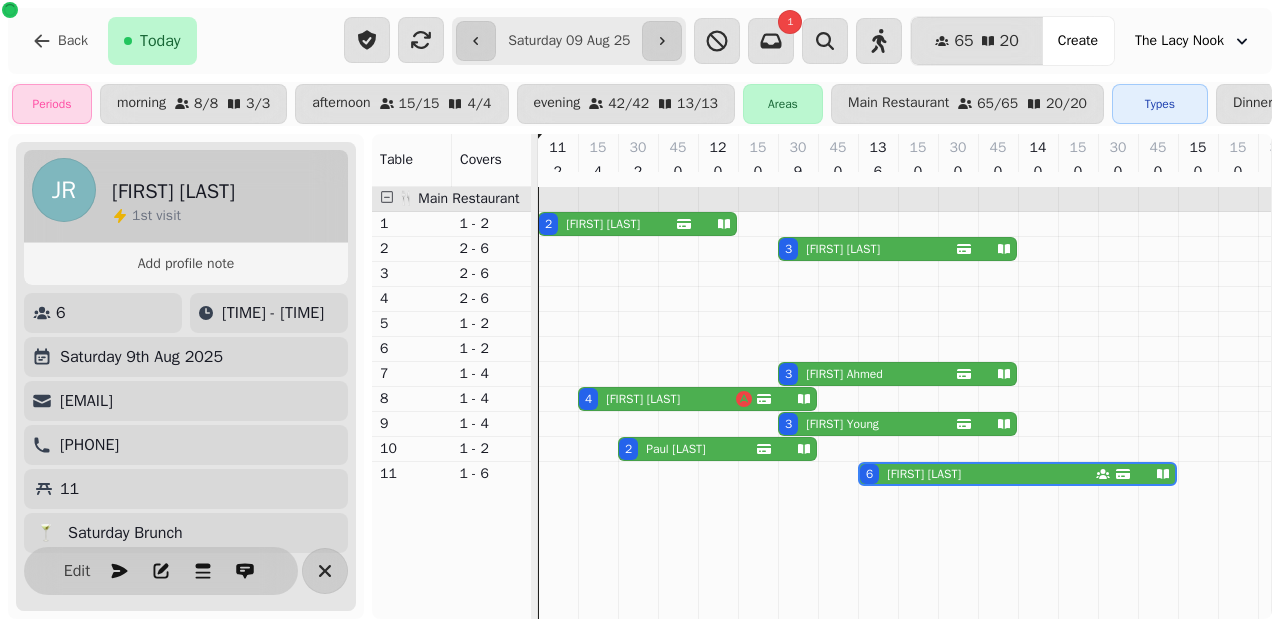click at bounding box center (717, 41) 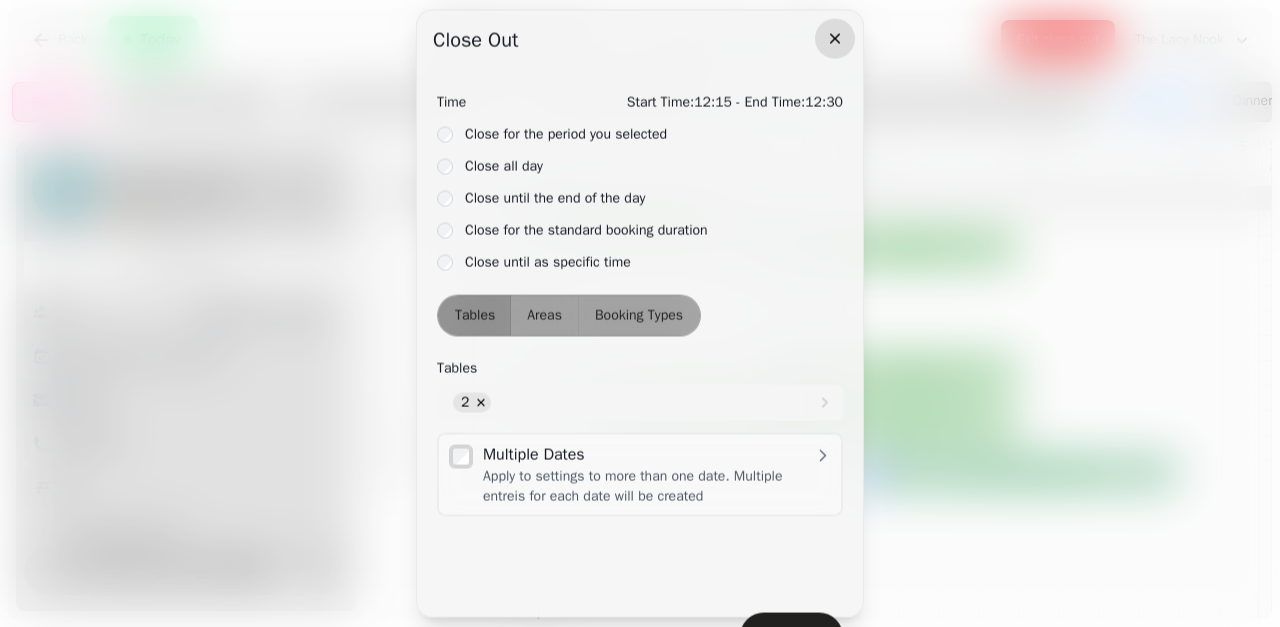 click 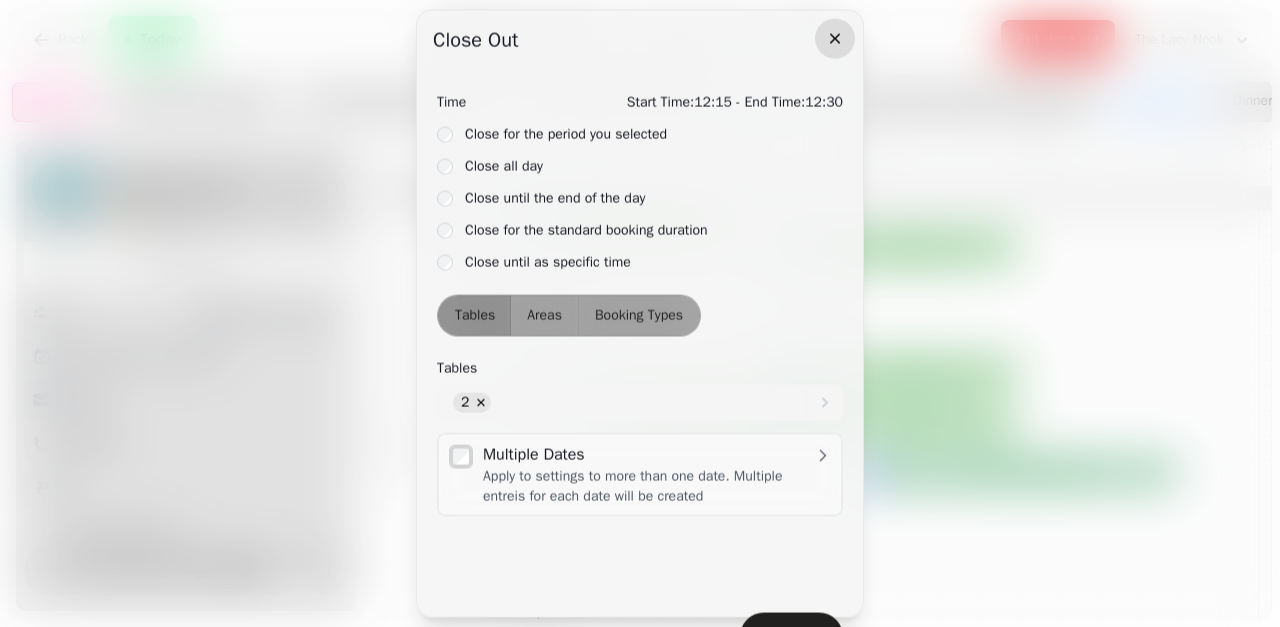 click on "Close out" at bounding box center [640, 40] 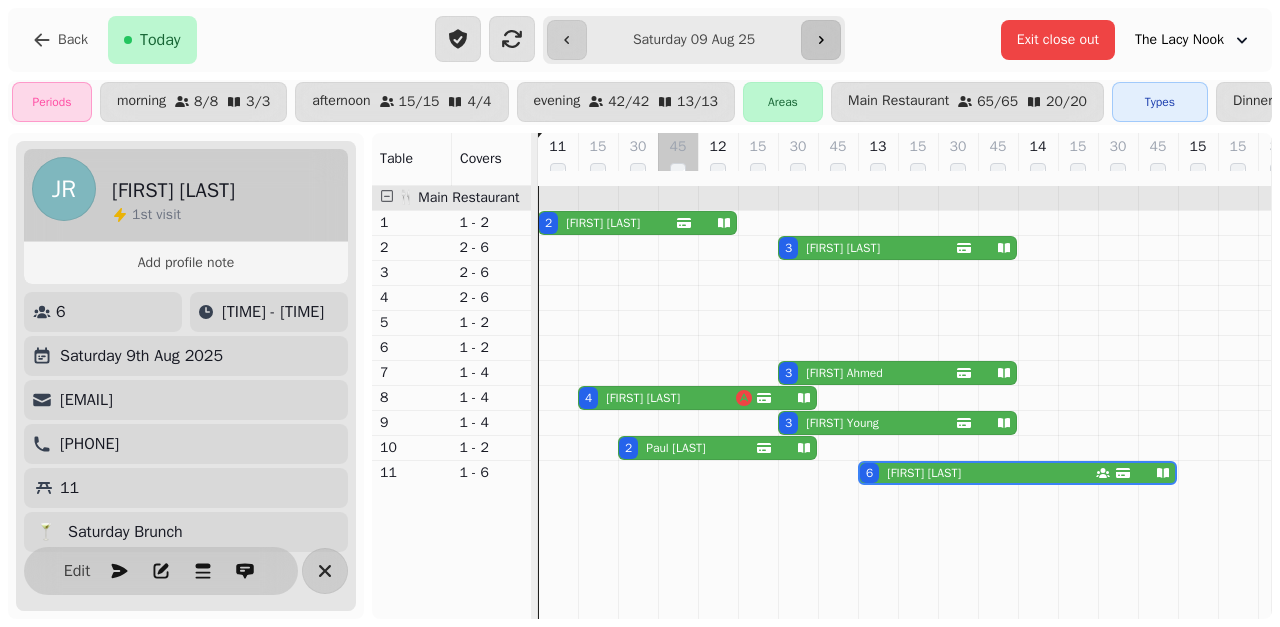 click at bounding box center [821, 40] 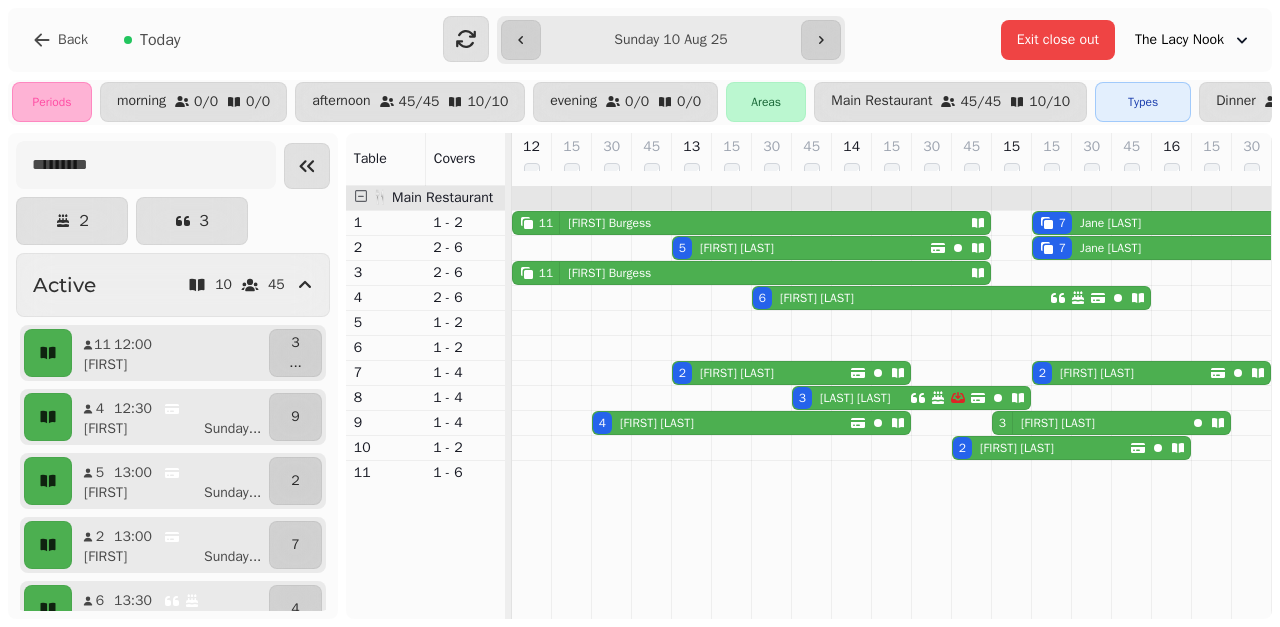 click on "Periods" at bounding box center (52, 102) 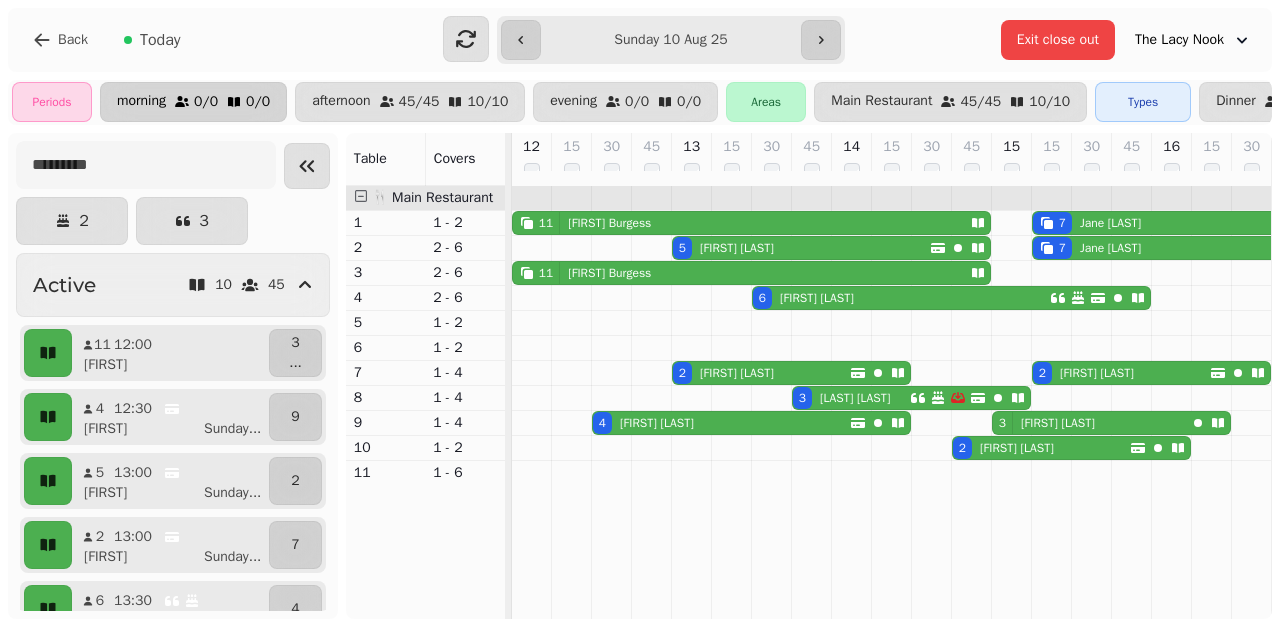 click on "morning 0 / 0 0 / 0" at bounding box center (193, 102) 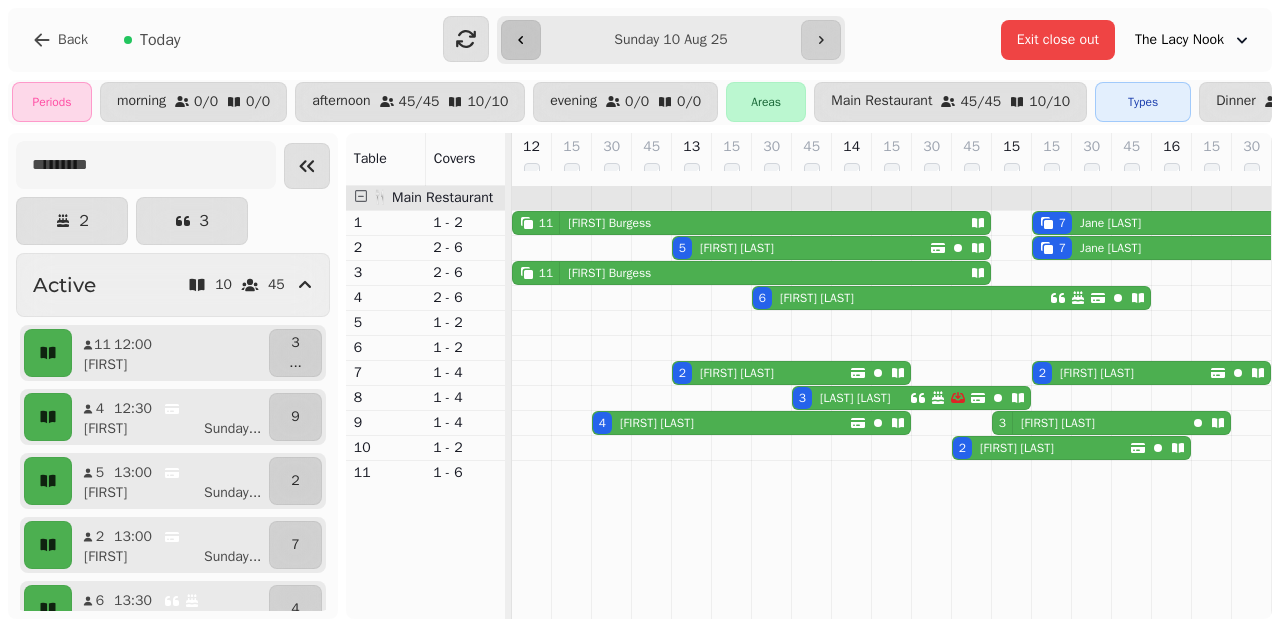 click at bounding box center (521, 40) 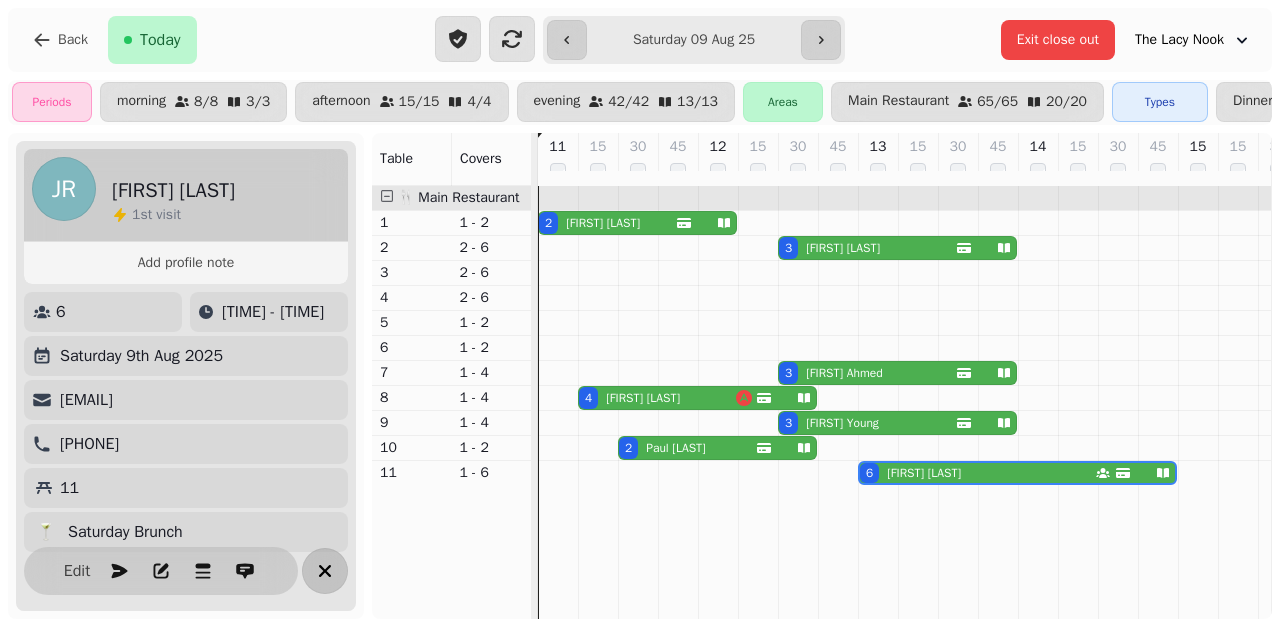 click 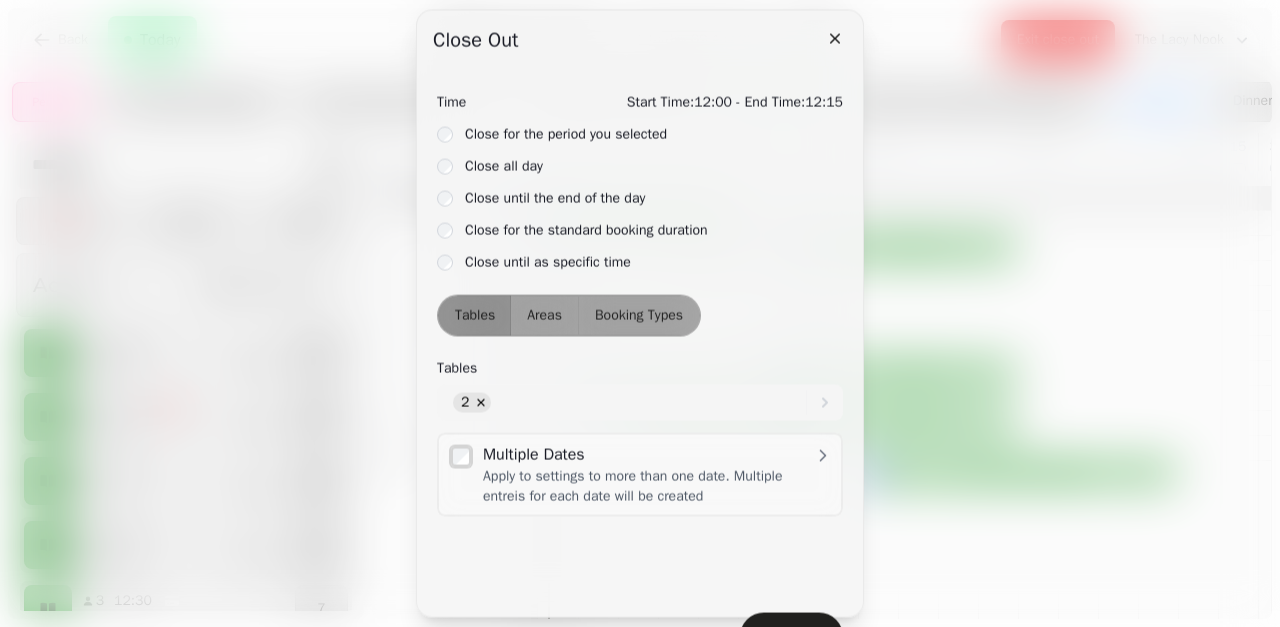 drag, startPoint x: 886, startPoint y: 244, endPoint x: 816, endPoint y: 108, distance: 152.9575 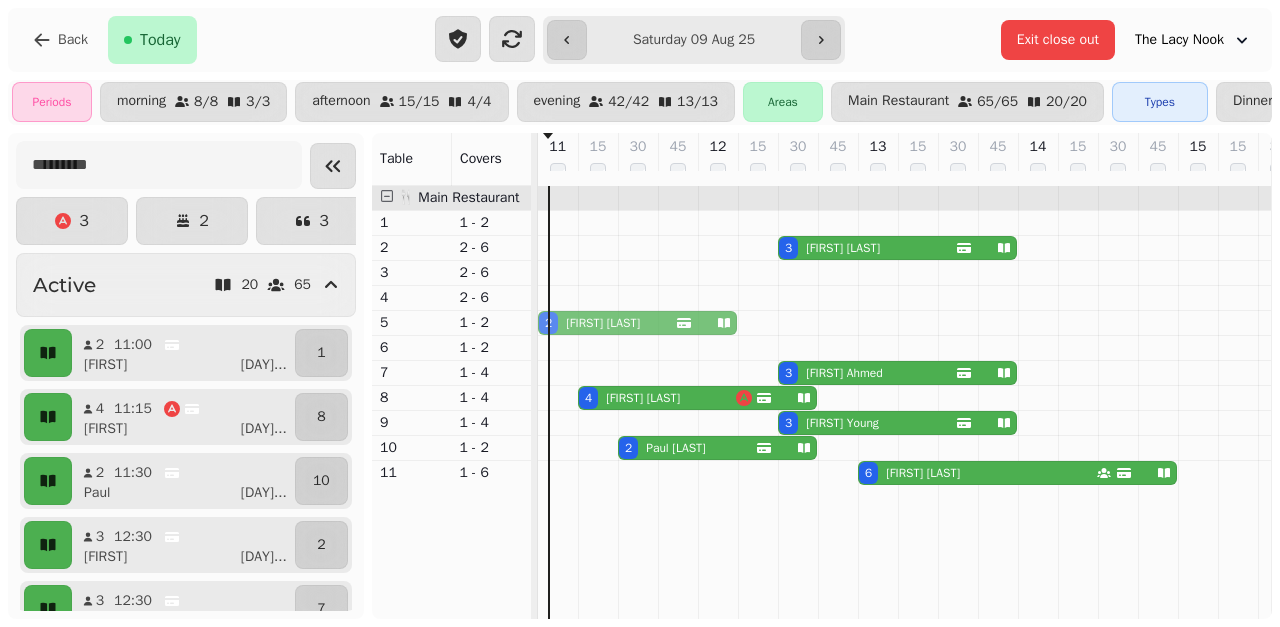 drag, startPoint x: 689, startPoint y: 230, endPoint x: 680, endPoint y: 322, distance: 92.43917 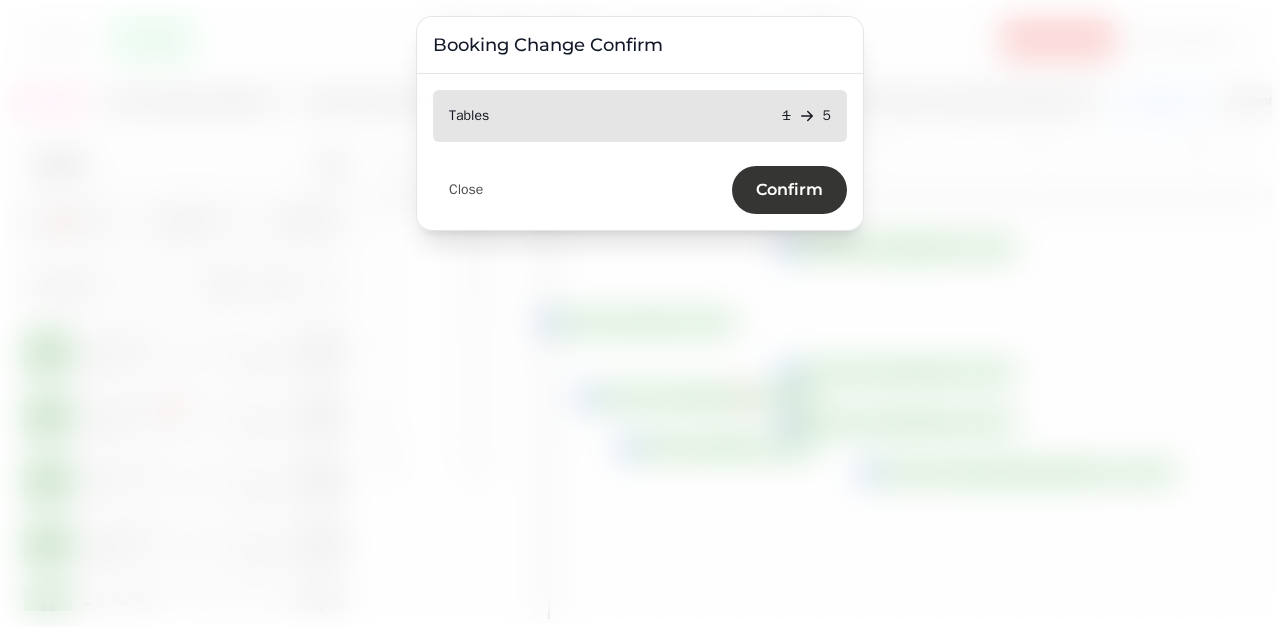click on "Confirm" at bounding box center (789, 190) 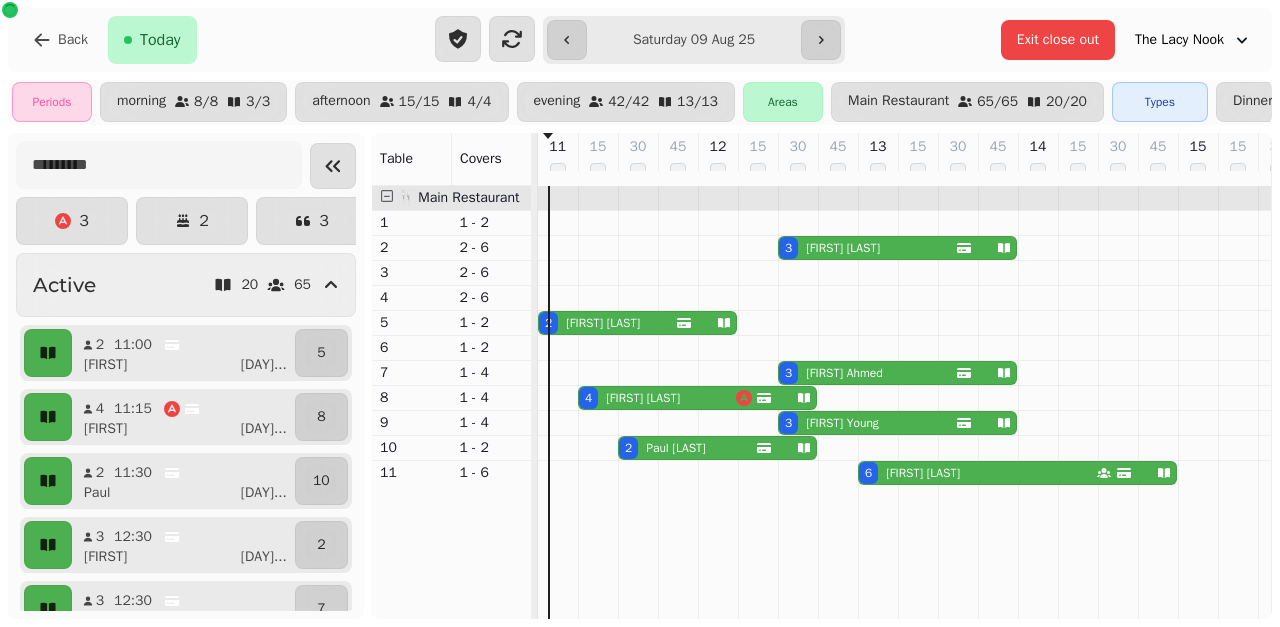 click on "[FIRST] [LAST]" at bounding box center [599, 323] 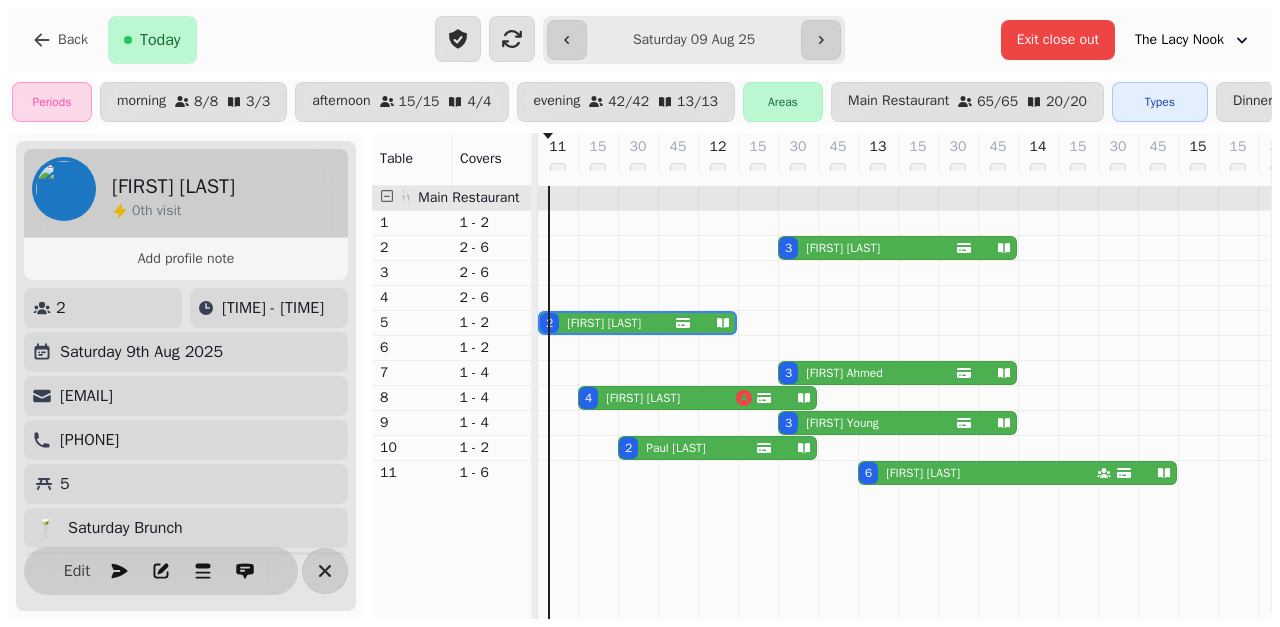 click on "[FIRST] [LAST]" at bounding box center [600, 323] 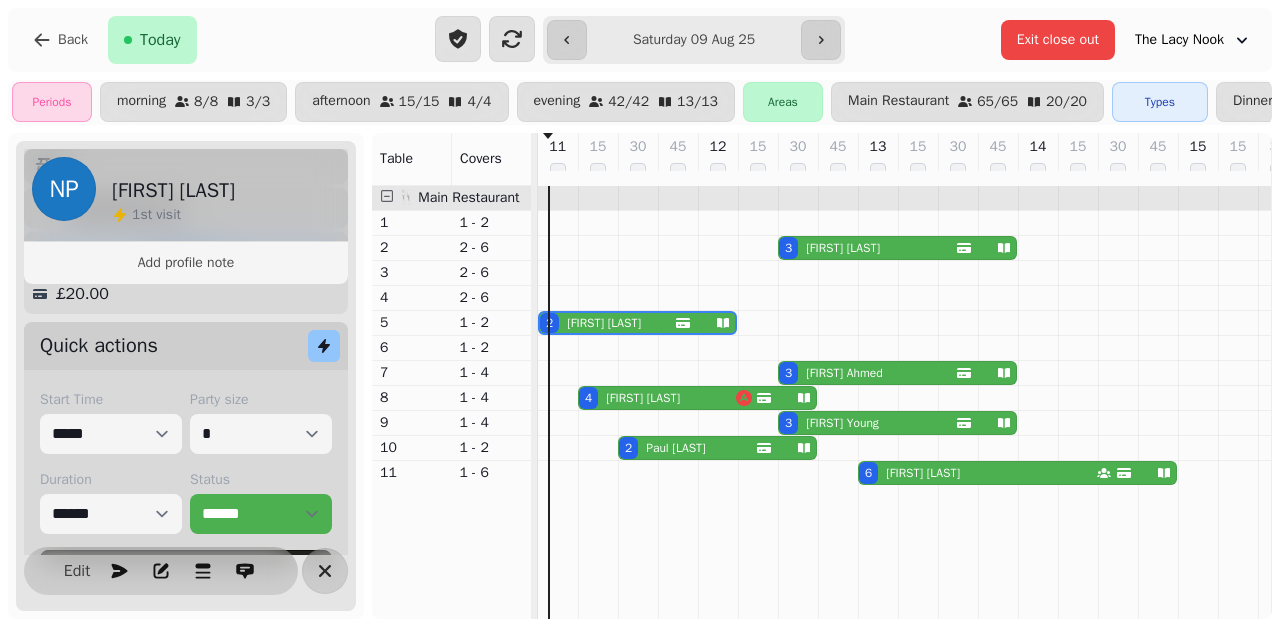 scroll, scrollTop: 401, scrollLeft: 0, axis: vertical 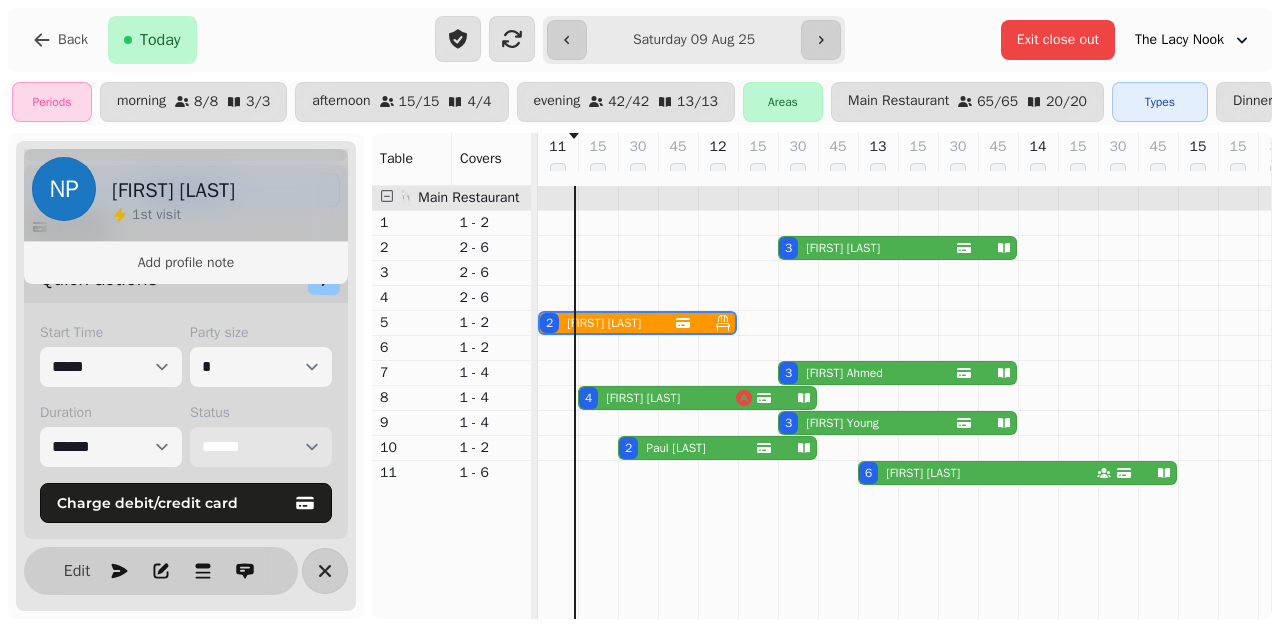click on "[FIRST] [LAST]" at bounding box center (643, 398) 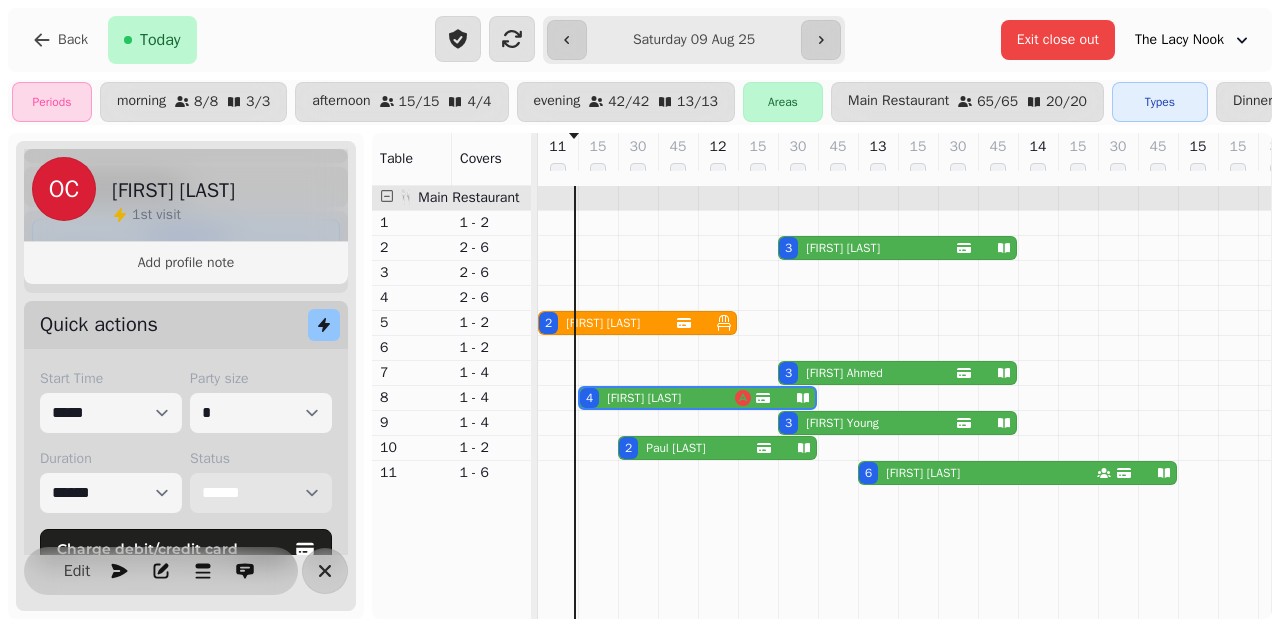 scroll, scrollTop: 0, scrollLeft: 27, axis: horizontal 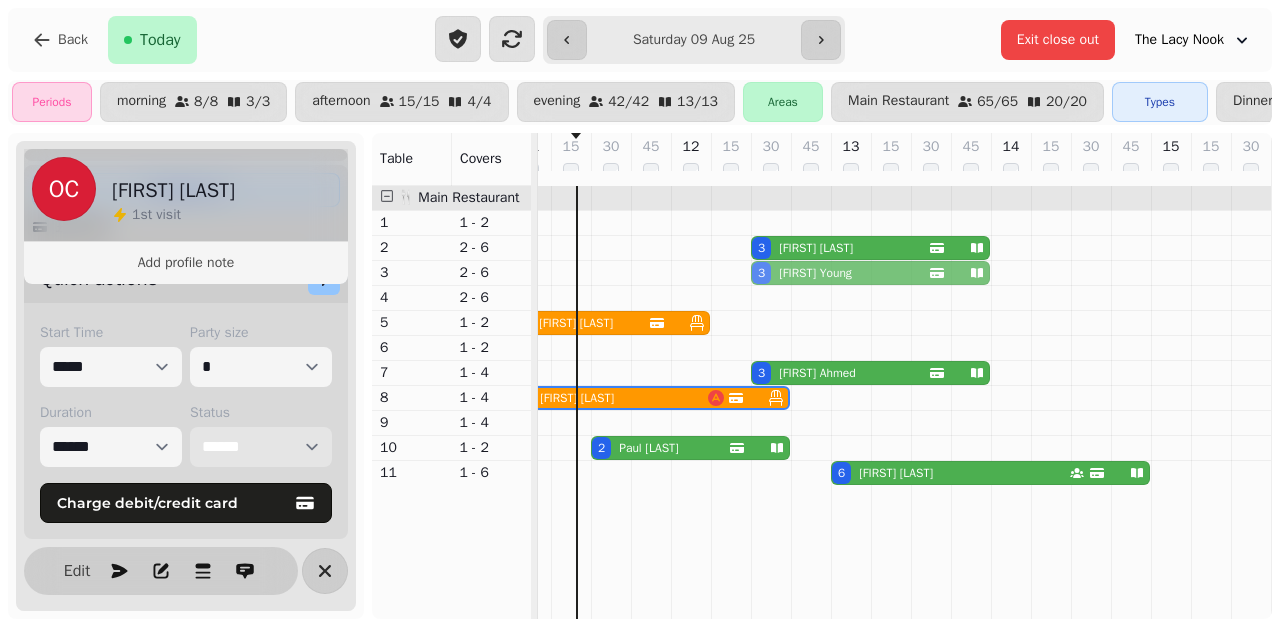 drag, startPoint x: 826, startPoint y: 427, endPoint x: 813, endPoint y: 288, distance: 139.60658 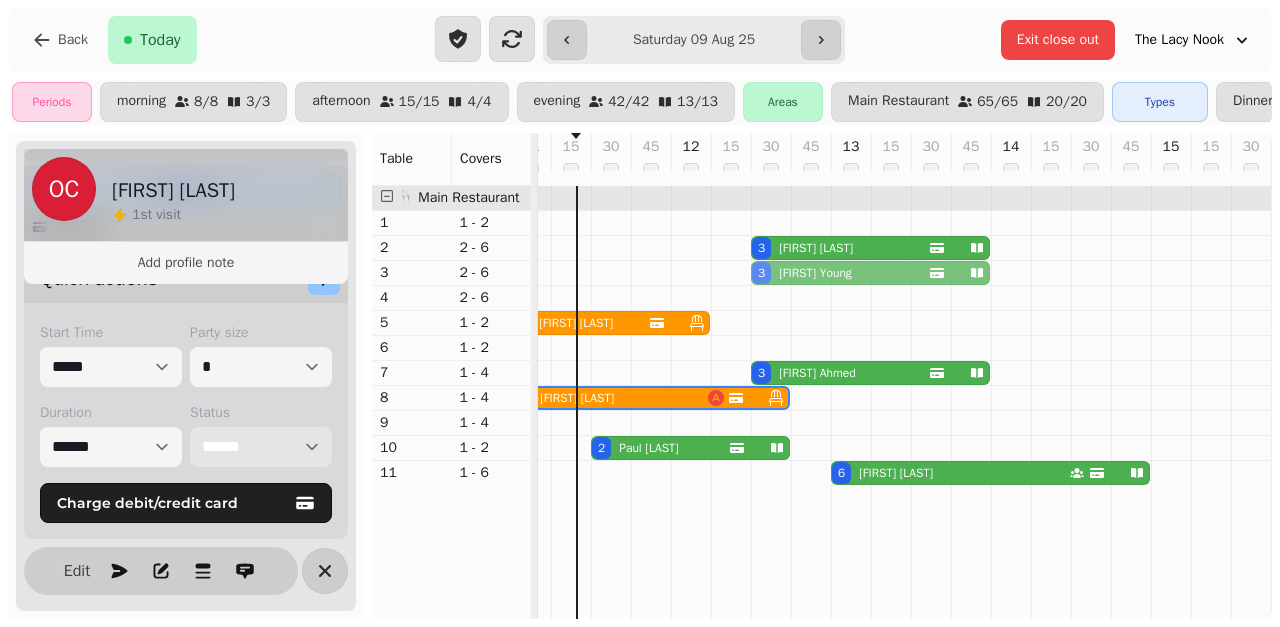 click on "2 [FIRST] [LAST] 2 [FIRST] [LAST] 3 [FIRST] [LAST] 4 [FIRST] [LAST] 4 [FIRST] [LAST] 3 [FIRST] [LAST] 6 [FIRST] [LAST] 2 [FIRST] [LAST] 2 [FIRST] [LAST] 2 [FIRST] [LAST] 2 [FIRST] [LAST] 3 [FIRST] [LAST] 3 [FIRST] [LAST] 4 [FIRST] [LAST] 4 [FIRST] [LAST] 3 [FIRST] [LAST] 3 [FIRST] [LAST] 4 [FIRST] [LAST] 2 [FIRST] [LAST] 2 [FIRST] [LAST] 6 [FIRST] [LAST] 4 [FIRST] [LAST]" at bounding box center [1391, 335] 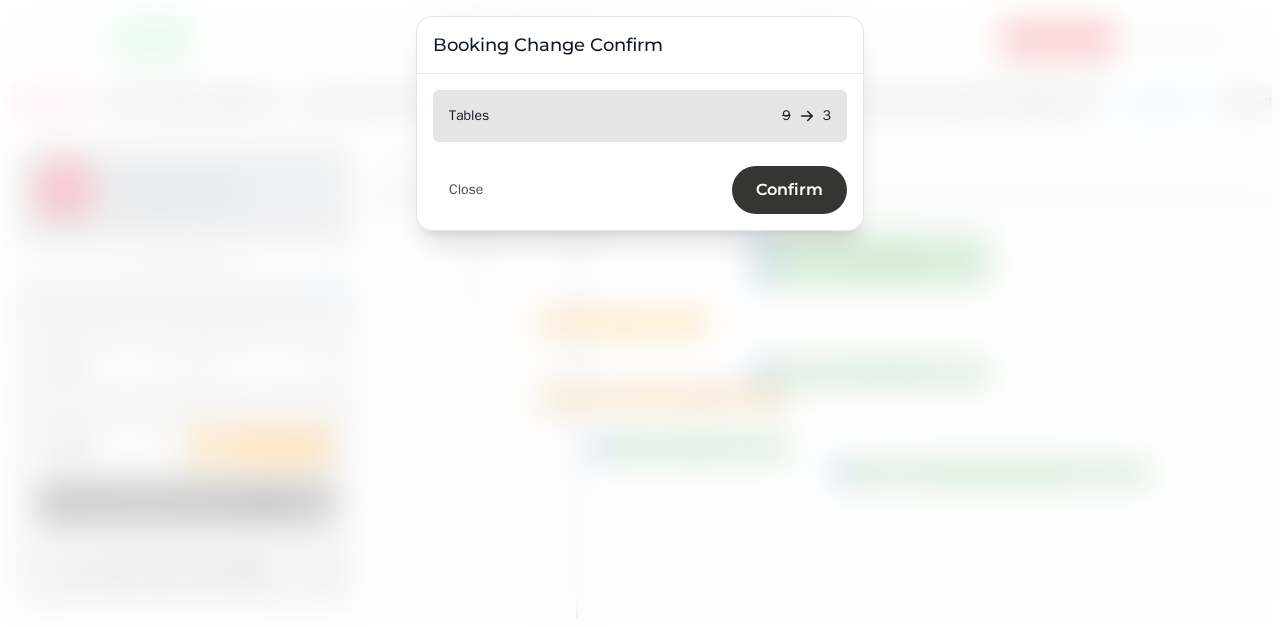 click on "Confirm" at bounding box center (789, 190) 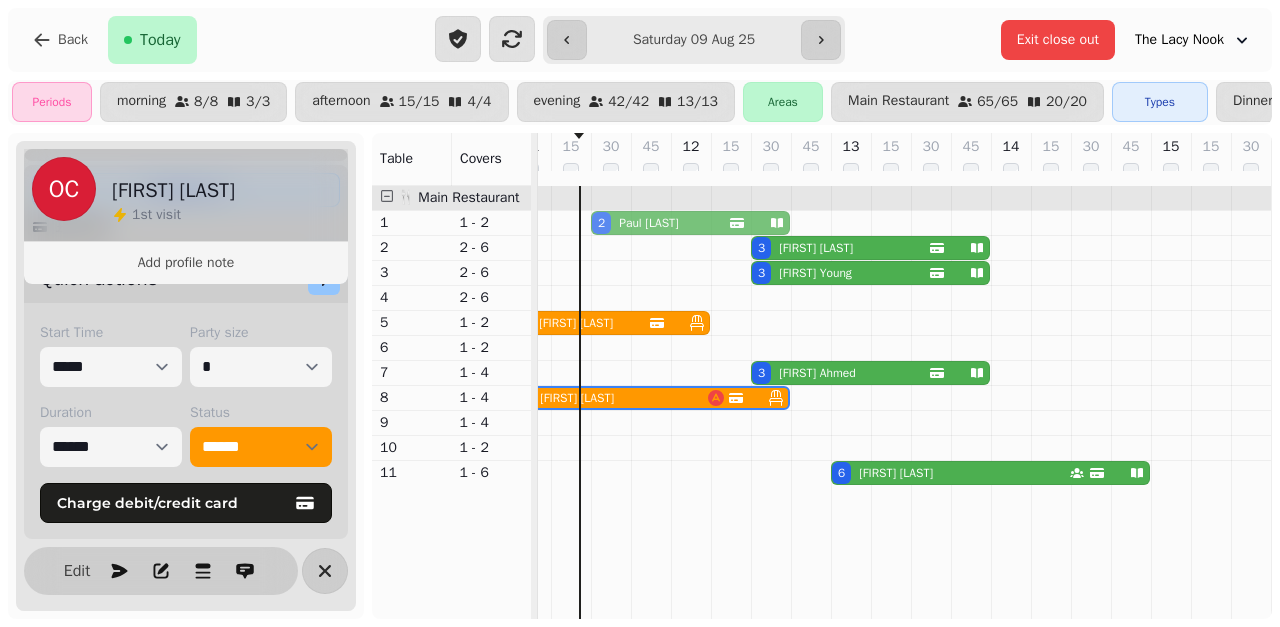 drag, startPoint x: 686, startPoint y: 456, endPoint x: 683, endPoint y: 233, distance: 223.02017 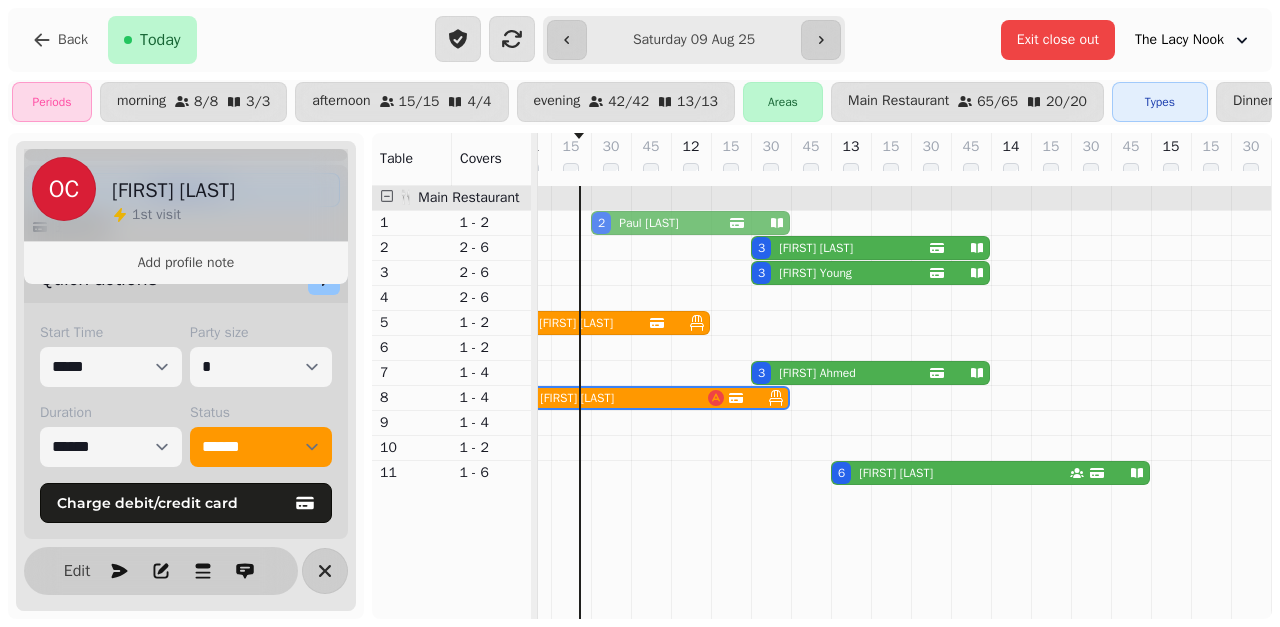 click on "2 [FIRST] [LAST] 2 [FIRST] [LAST] 3 [FIRST] [LAST] 4 [FIRST] [LAST] 3 [FIRST] [LAST] 4 [FIRST] [LAST] 6 [FIRST] [LAST] 2 [FIRST] [LAST] 2 [FIRST] [LAST] 2 [FIRST] [LAST] 2 [FIRST] [LAST] 3 [FIRST] [LAST] 3 [FIRST] [LAST] 4 [FIRST] [LAST] 4 [FIRST] [LAST] 3 [FIRST] [LAST] 3 [FIRST] [LAST] 4 [FIRST] [LAST] 2 [FIRST] [LAST] 2 [FIRST] [LAST] 6 [FIRST] [LAST] 4 [FIRST] [LAST]" at bounding box center (1391, 335) 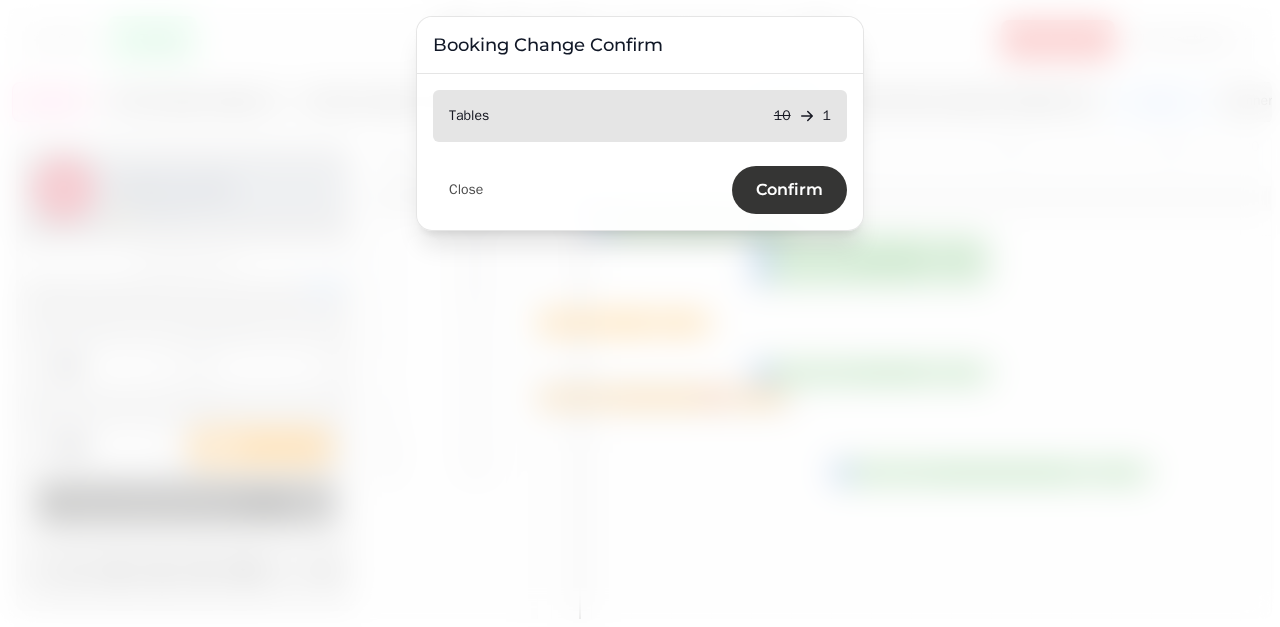 click on "Confirm" at bounding box center (789, 190) 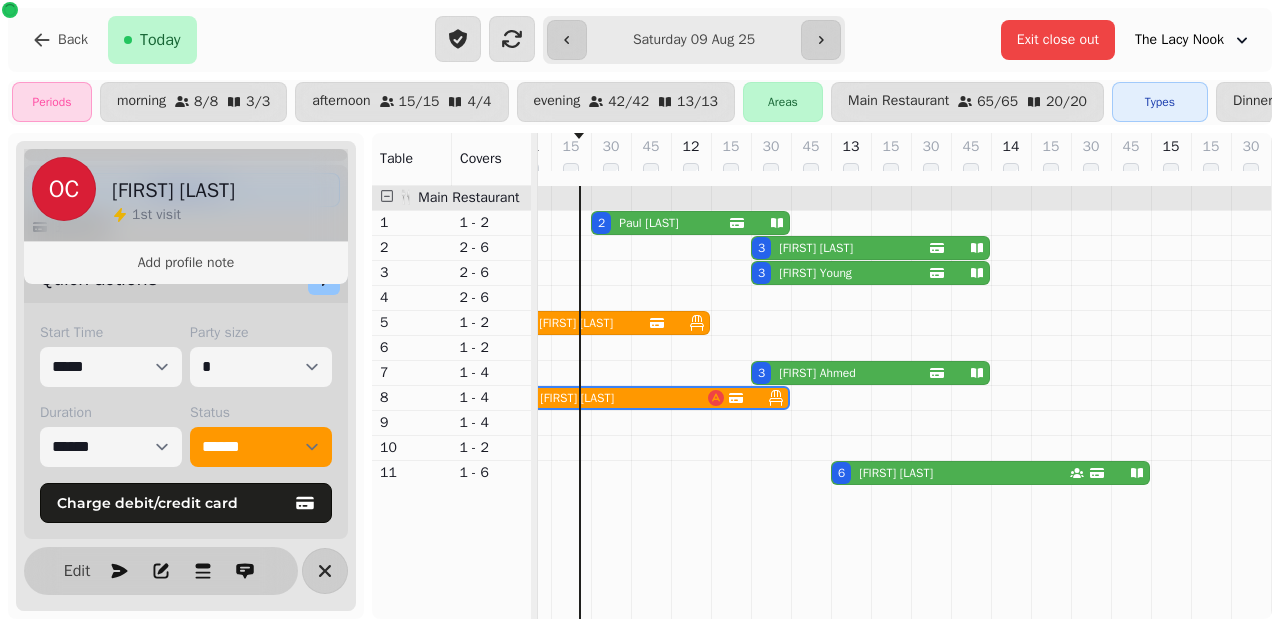 click on "45" at bounding box center (811, 159) 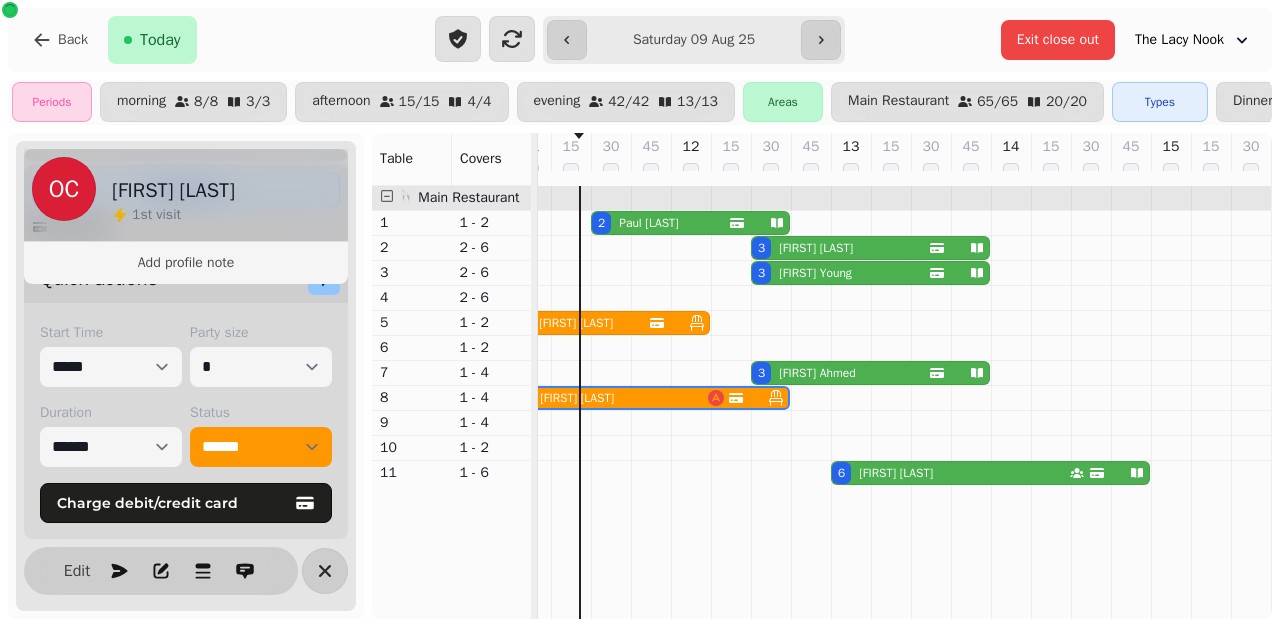 drag, startPoint x: 672, startPoint y: 239, endPoint x: 254, endPoint y: 440, distance: 463.8157 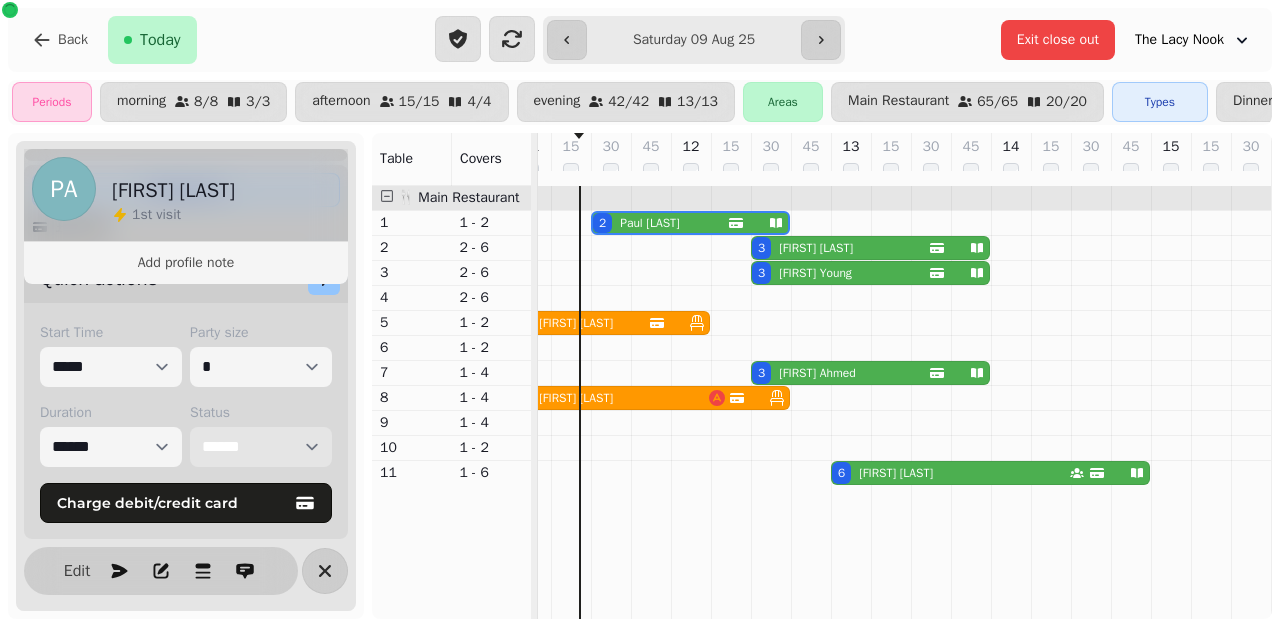 scroll, scrollTop: 401, scrollLeft: 0, axis: vertical 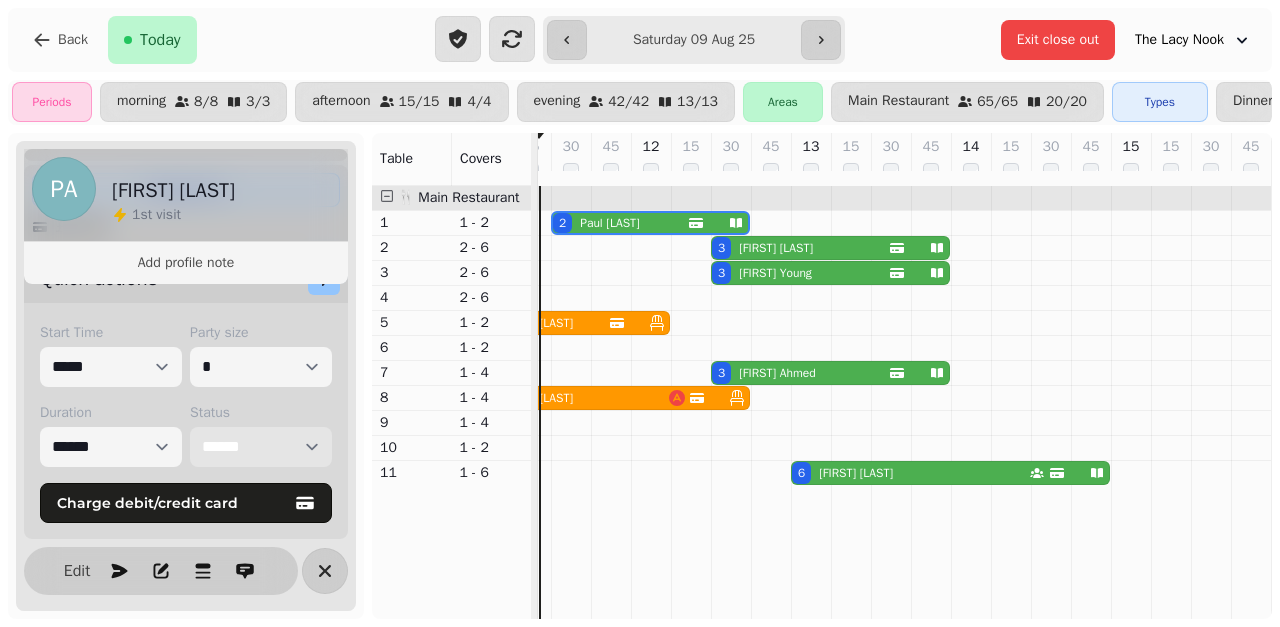 click on "**********" at bounding box center (261, 447) 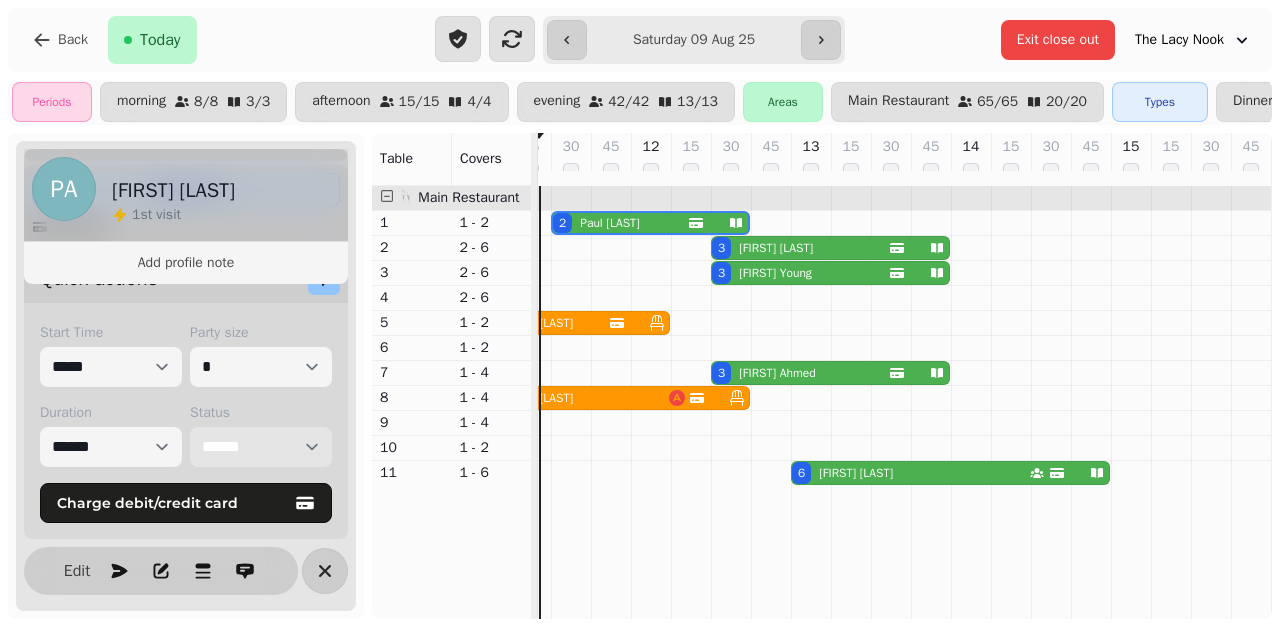 select on "******" 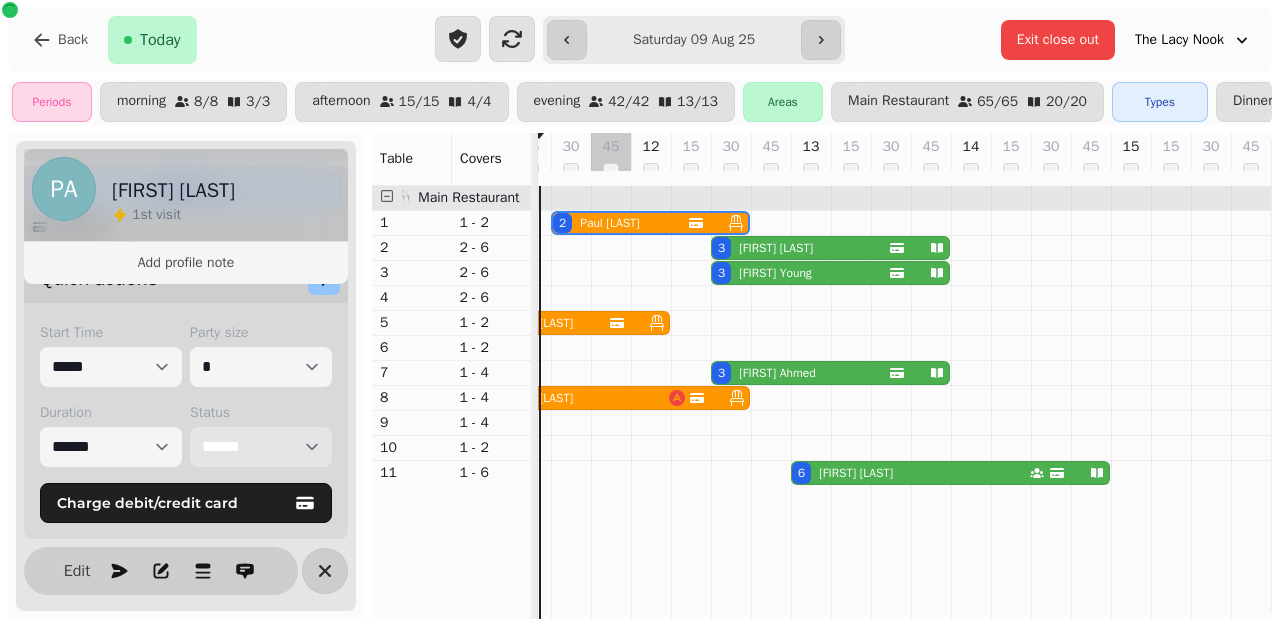 scroll, scrollTop: 0, scrollLeft: 0, axis: both 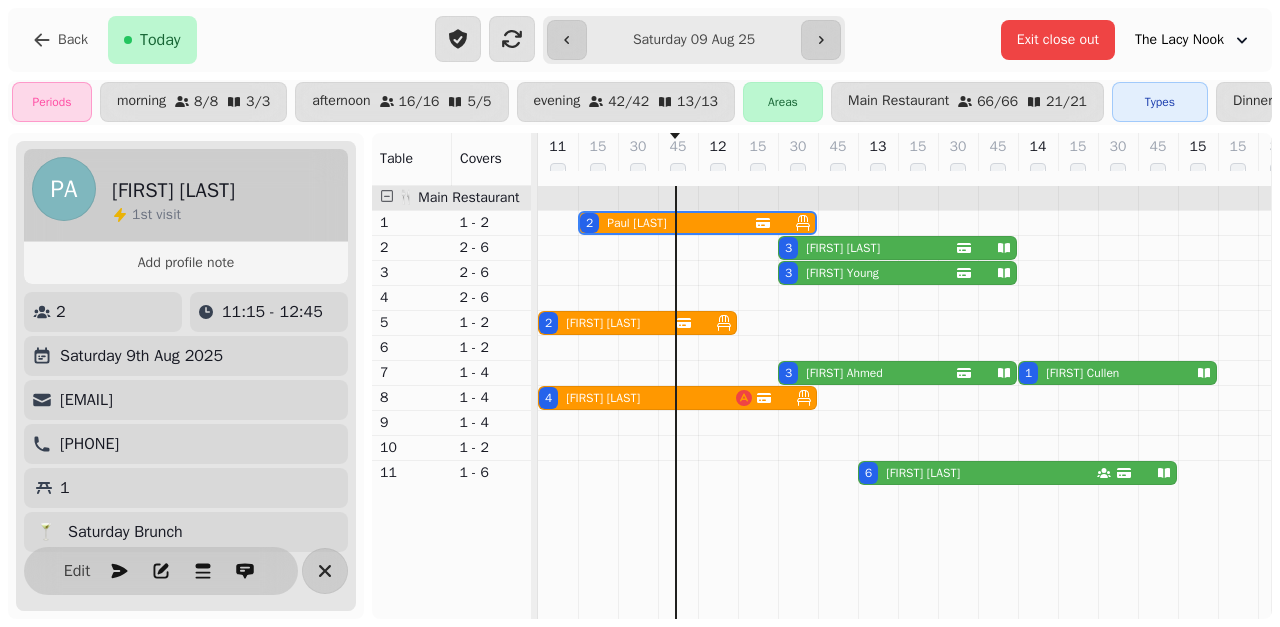 click on "The Lacy Nook" at bounding box center [1179, 40] 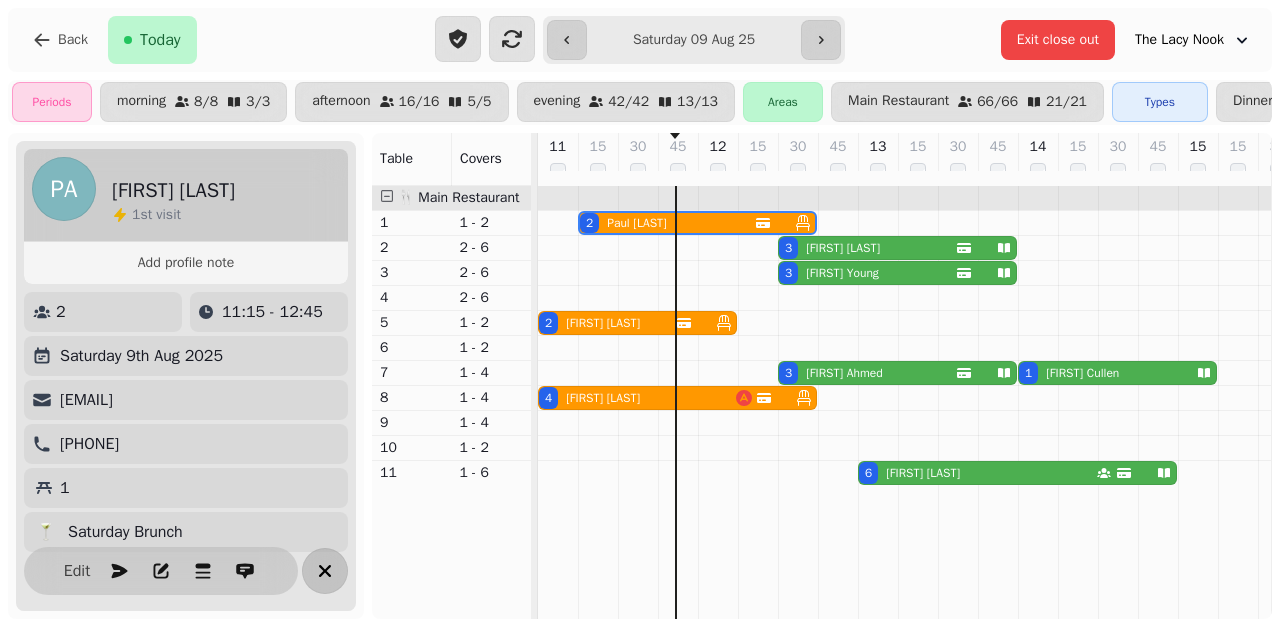 click 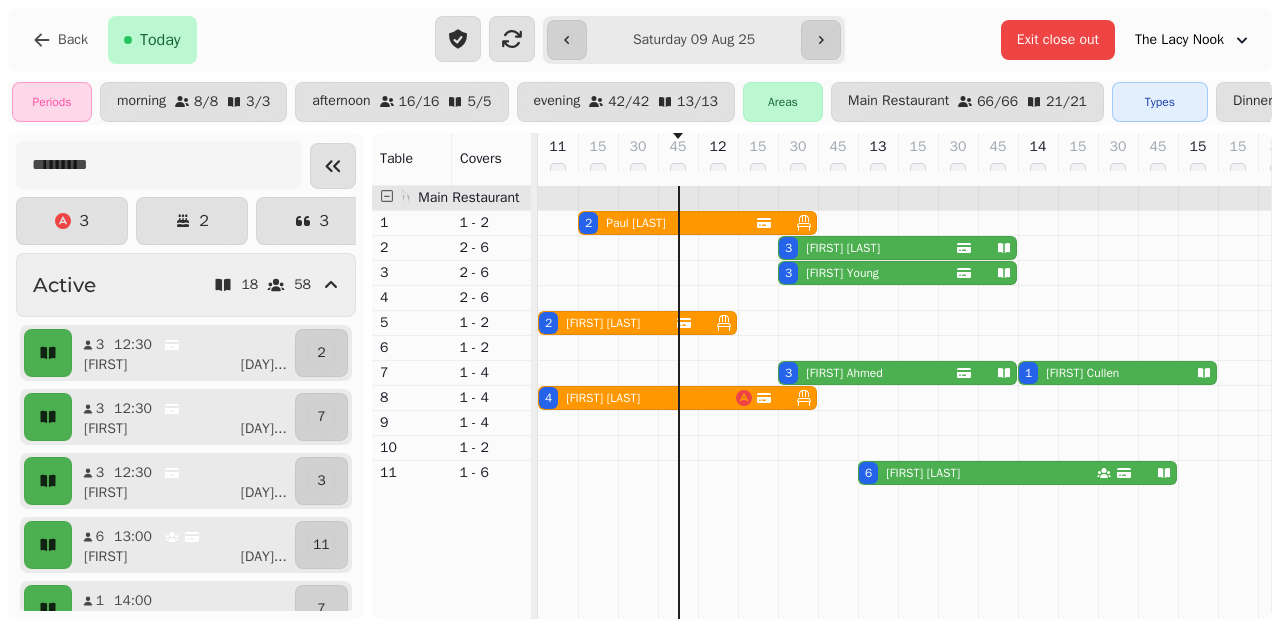 scroll, scrollTop: 0, scrollLeft: 0, axis: both 